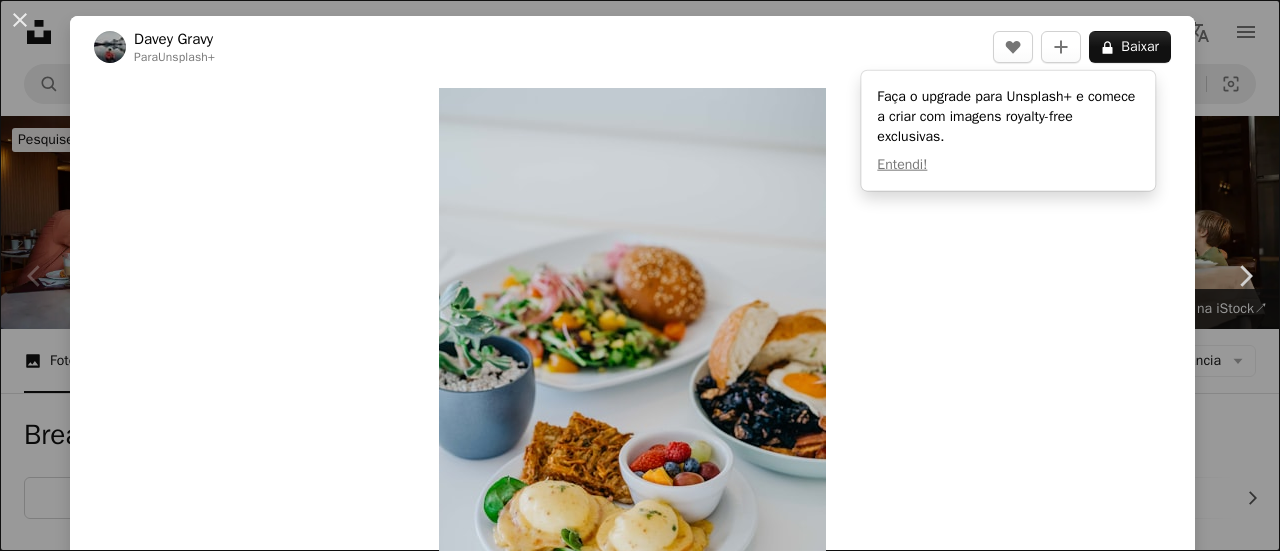 scroll, scrollTop: 700, scrollLeft: 0, axis: vertical 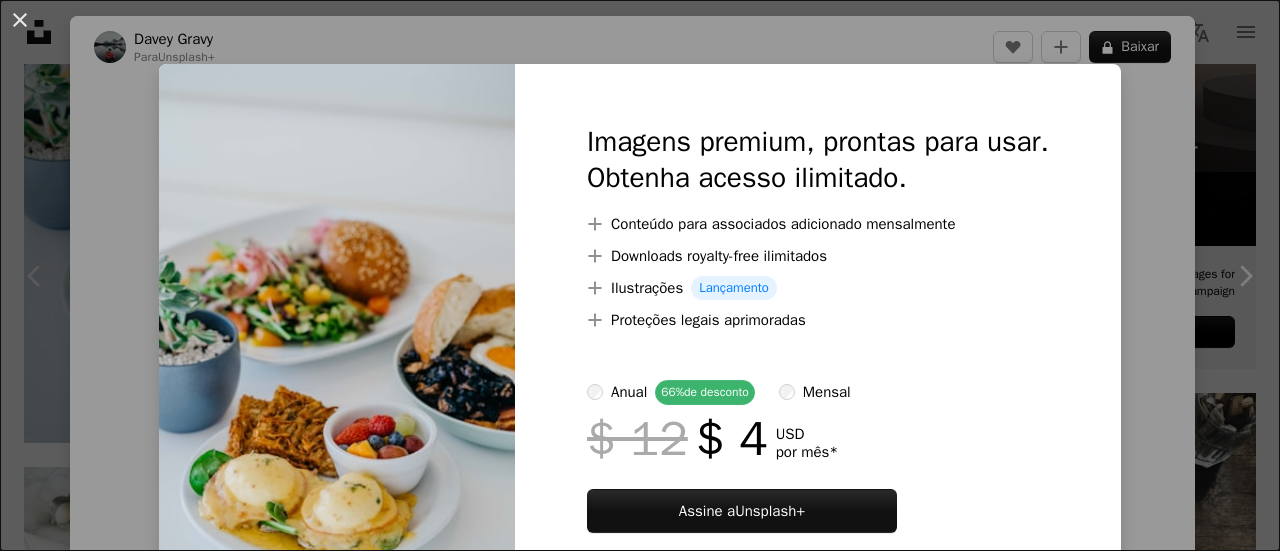 click on "An X shape Imagens premium, prontas para usar. Obtenha acesso ilimitado. A plus sign Conteúdo para associados adicionado mensalmente A plus sign Downloads royalty-free ilimitados A plus sign Ilustrações  Lançamento A plus sign Proteções legais aprimoradas anual 66%  de desconto mensal $ 12   $ 4 USD por mês * Assine a  Unsplash+ *Quando pago anualmente, faturamento antecipado de  $ 48 Mais impostos aplicáveis. Renovação automática. Cancele quando quiser." at bounding box center [640, 275] 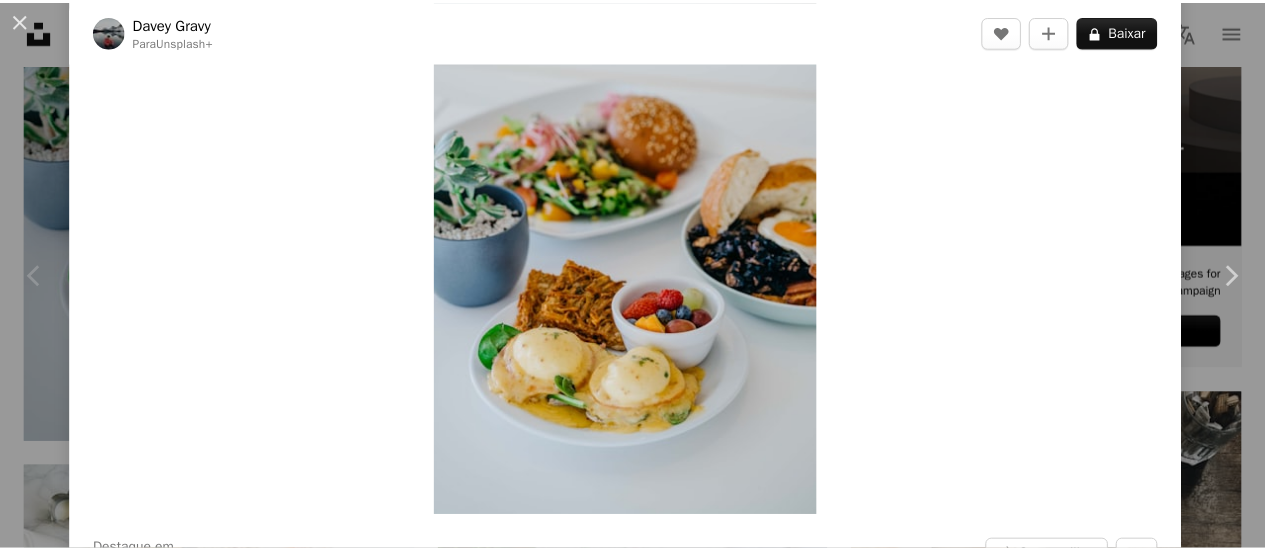 scroll, scrollTop: 300, scrollLeft: 0, axis: vertical 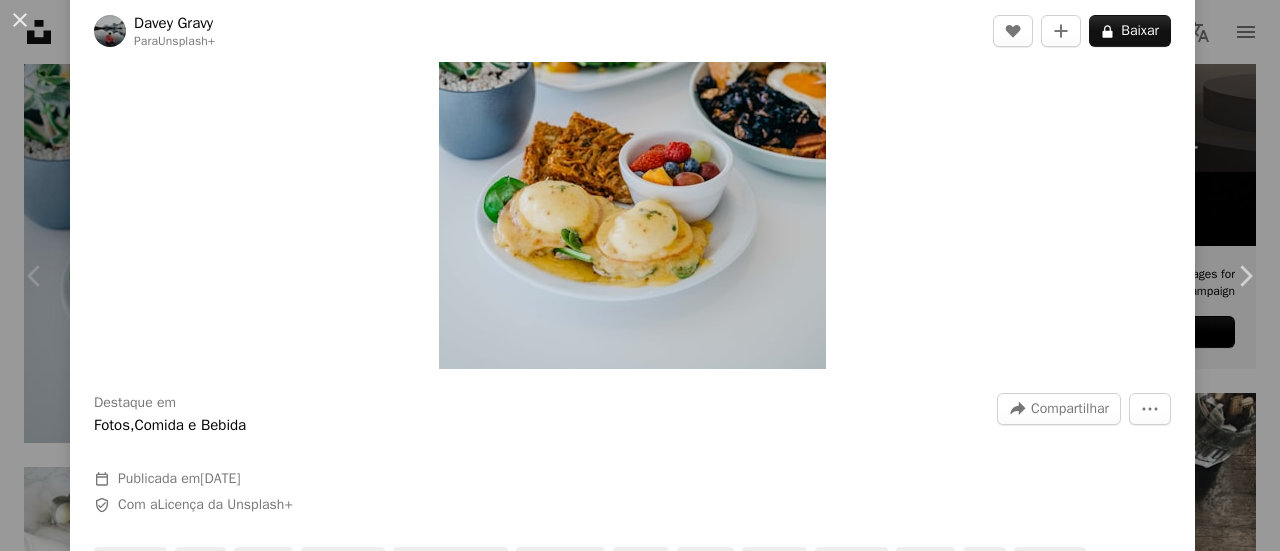 click on "[FIRST] [LAST]" at bounding box center (640, 275) 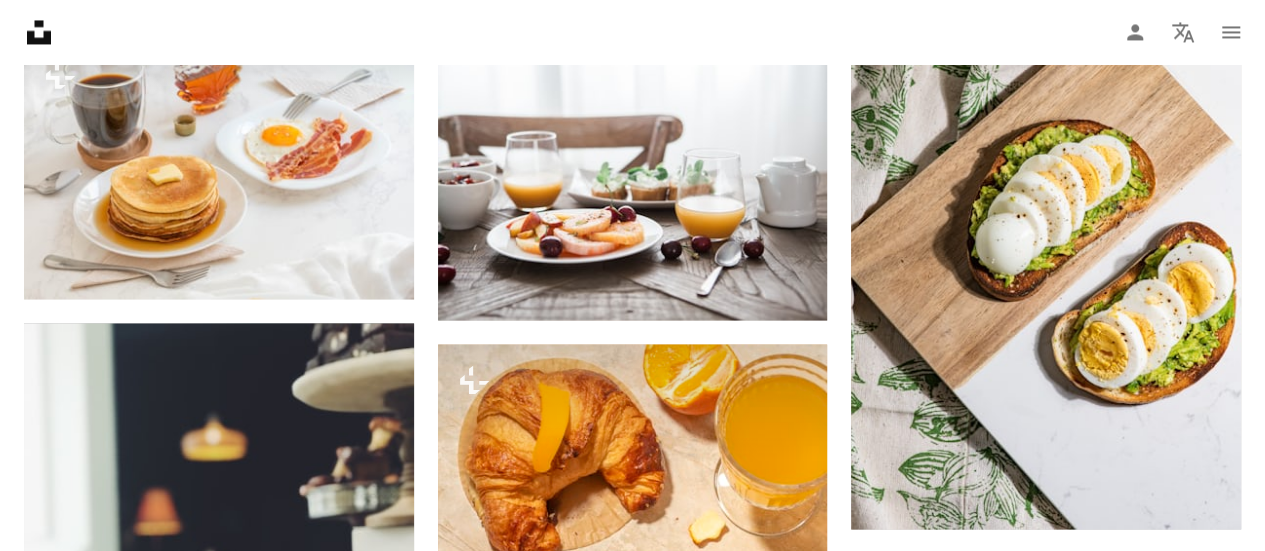 scroll, scrollTop: 1700, scrollLeft: 0, axis: vertical 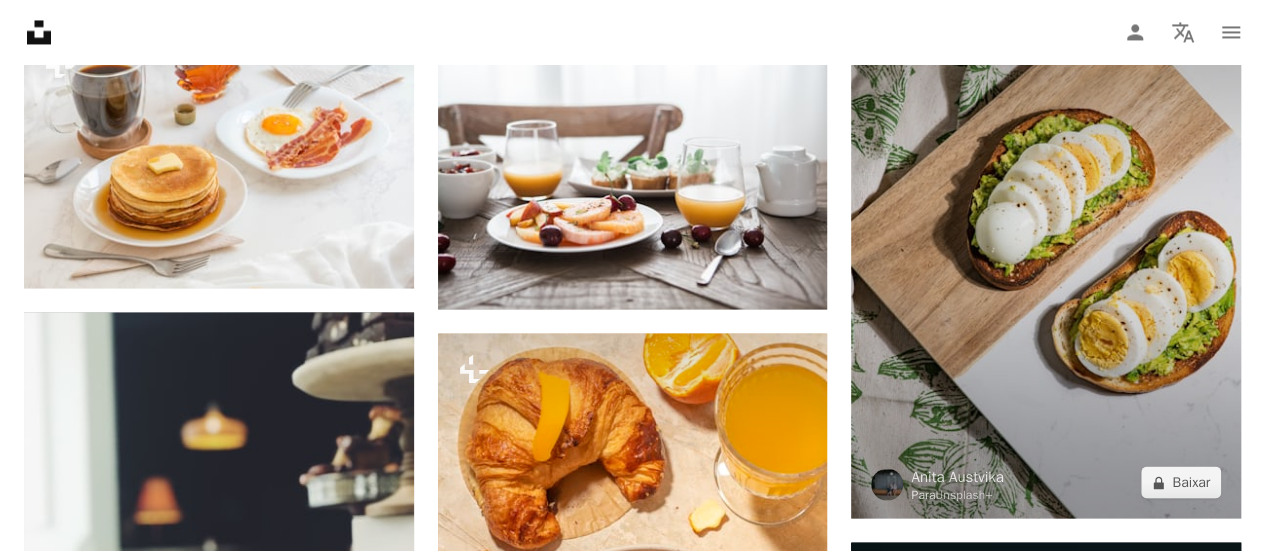 click at bounding box center (1046, 226) 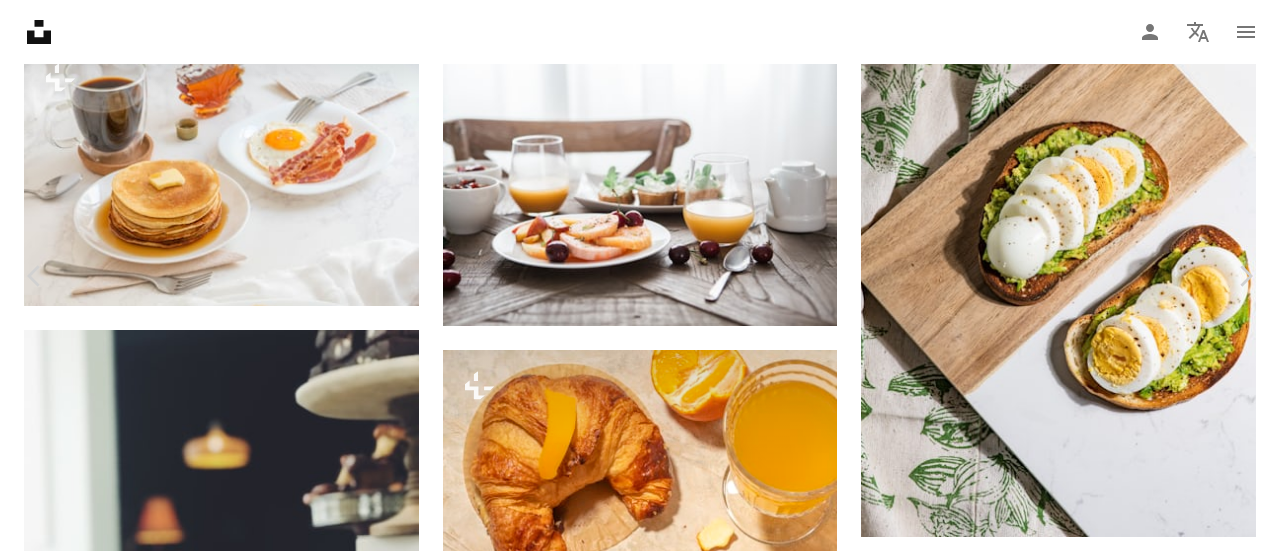 click on "[FIRST] [LAST]" at bounding box center [640, 3559] 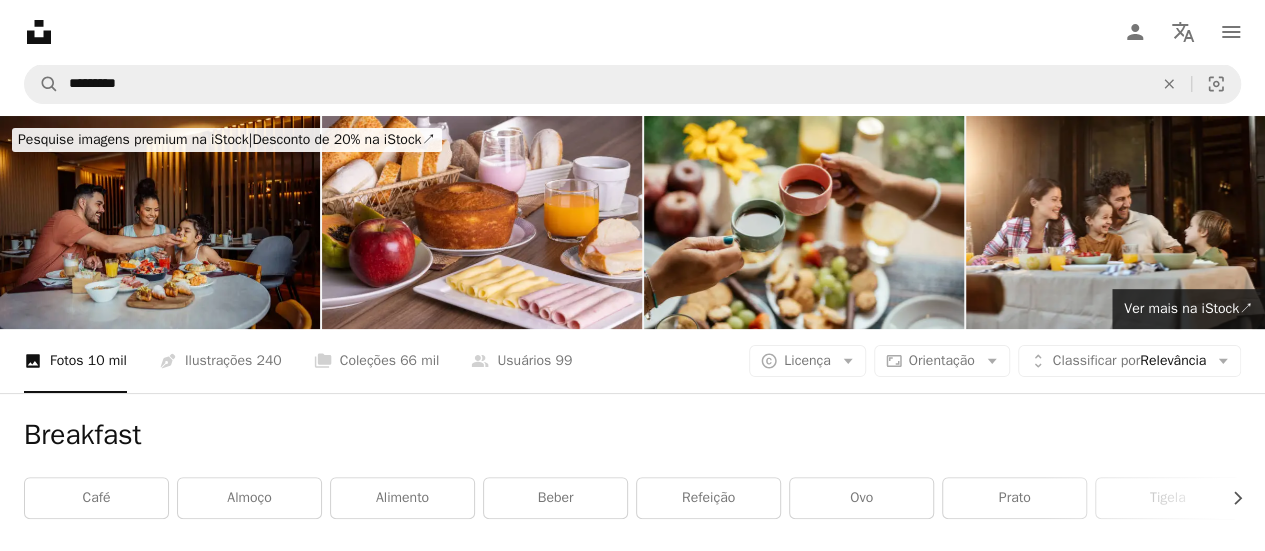 scroll, scrollTop: 100, scrollLeft: 0, axis: vertical 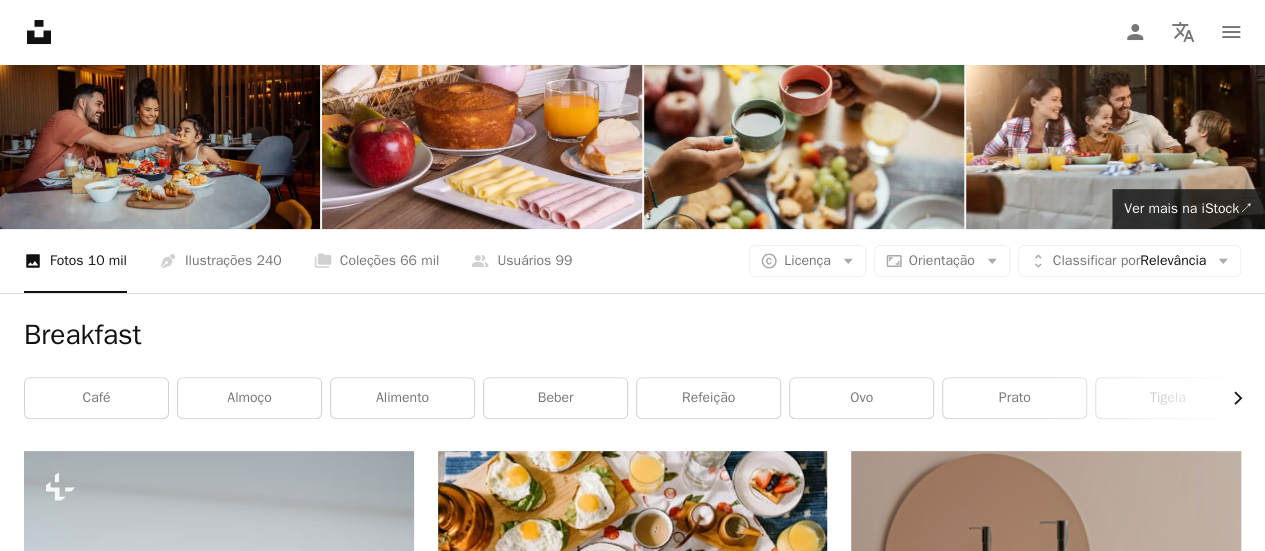 click on "Chevron right" 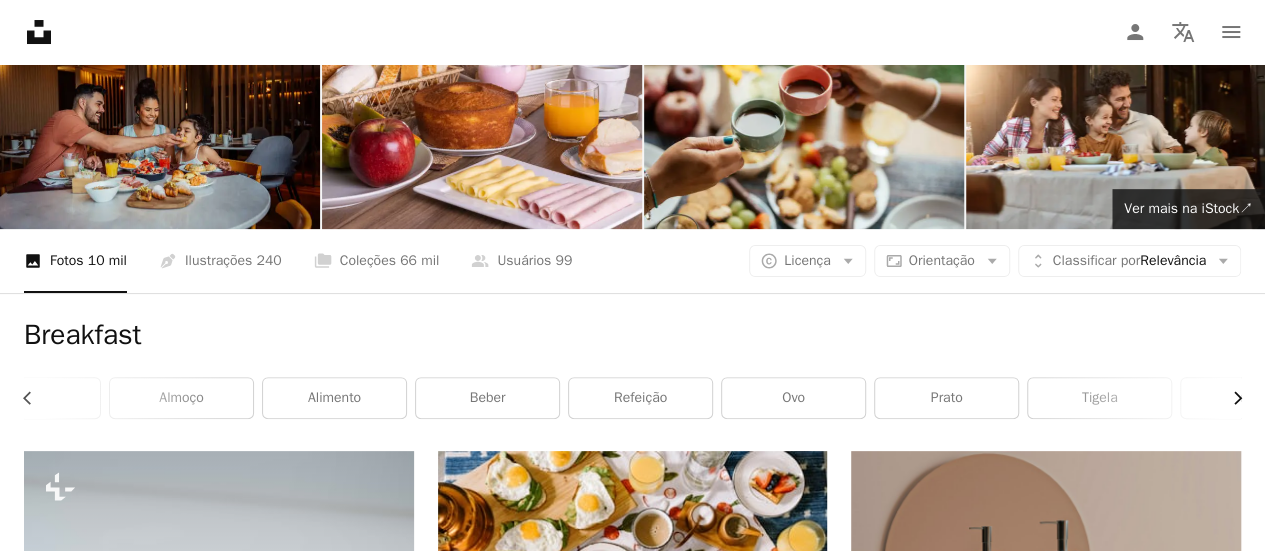 scroll, scrollTop: 0, scrollLeft: 300, axis: horizontal 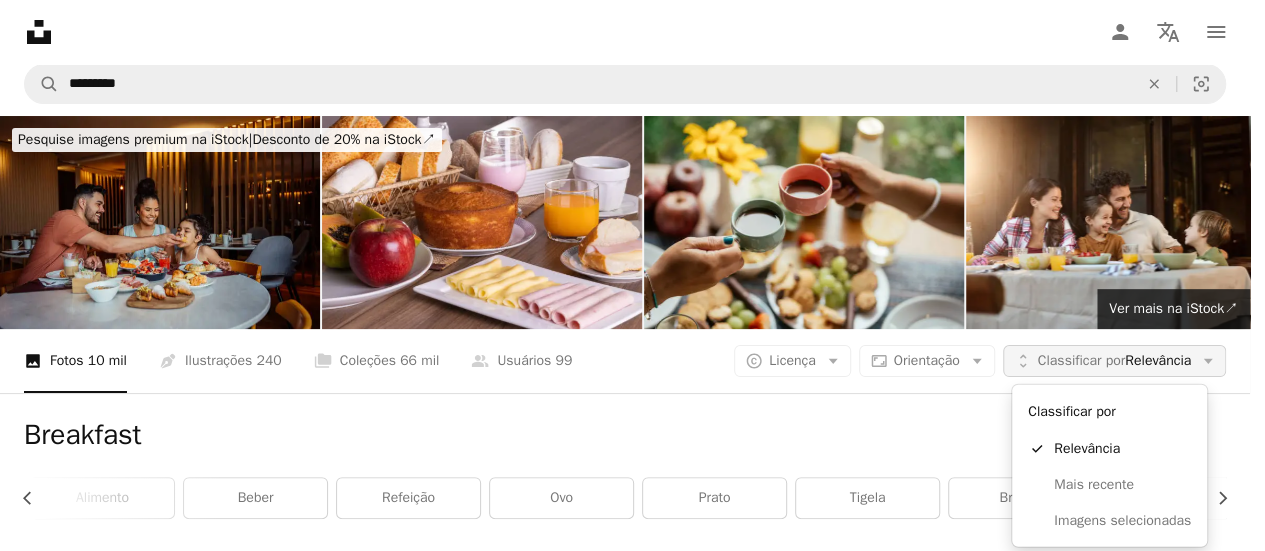 click on "Classificar por  Relevância" at bounding box center (1114, 361) 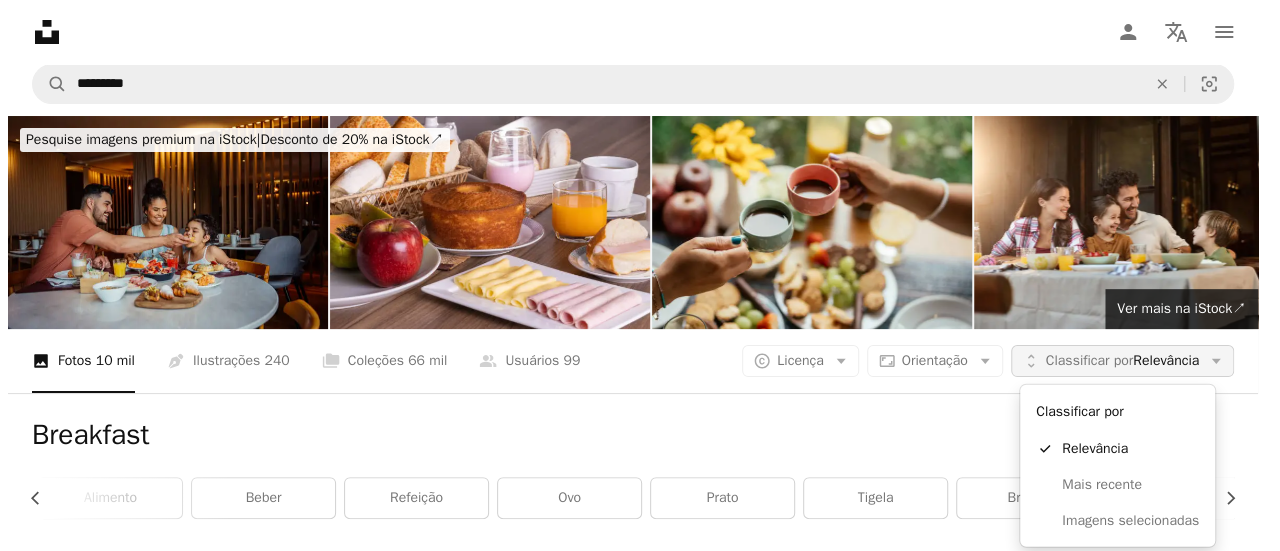 scroll, scrollTop: 0, scrollLeft: 0, axis: both 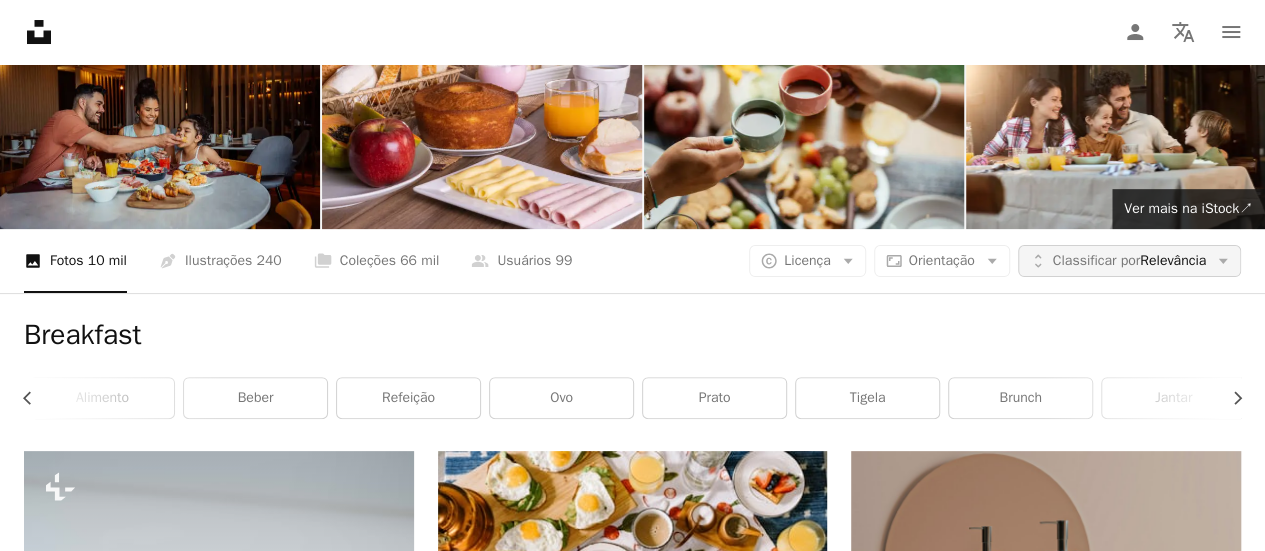 click on "Classificar por  Relevância" at bounding box center (1129, 261) 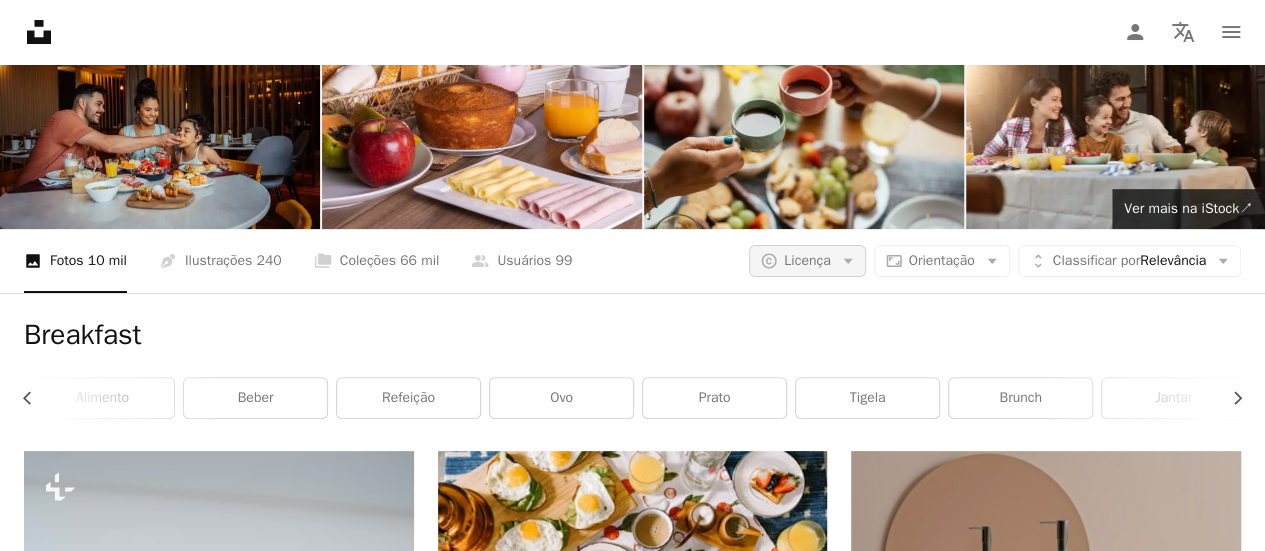 click on "Arrow down" 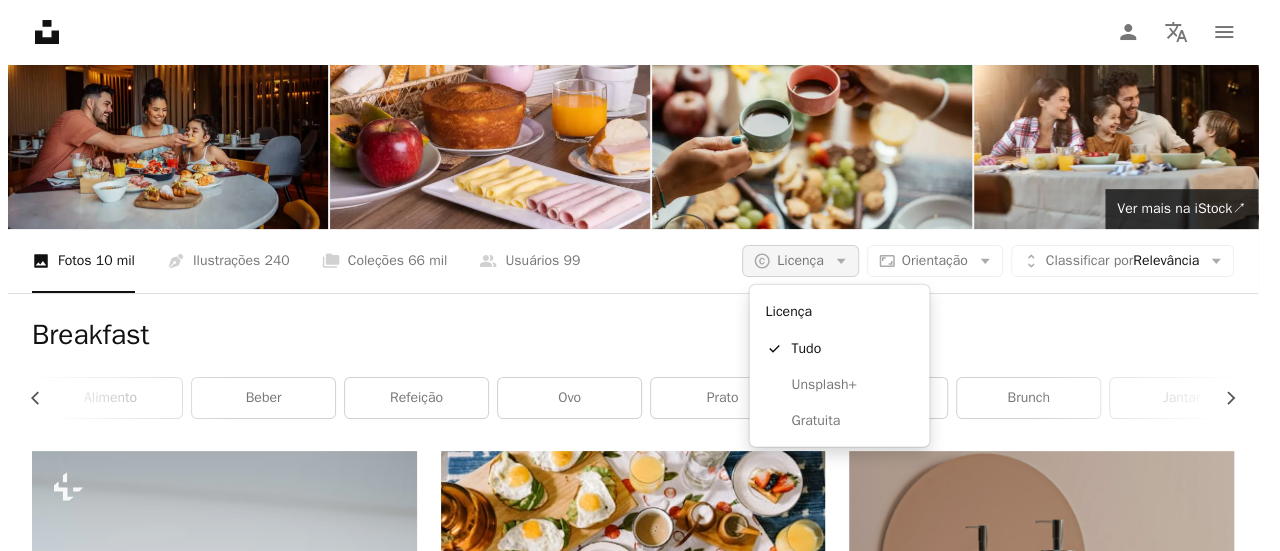 scroll, scrollTop: 0, scrollLeft: 0, axis: both 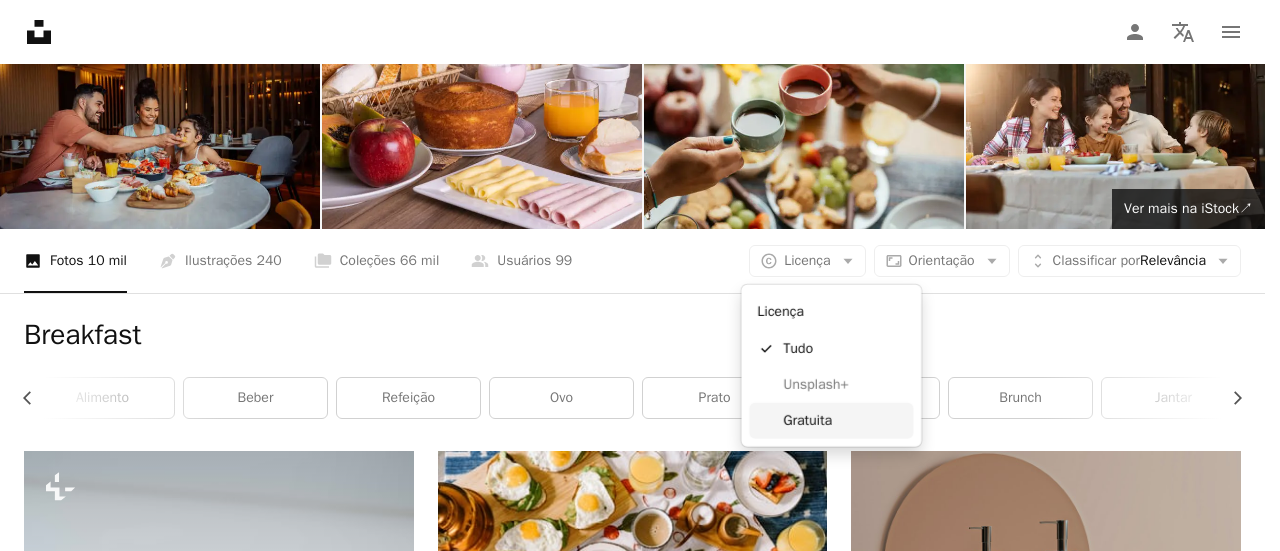 click on "Gratuita" at bounding box center [844, 421] 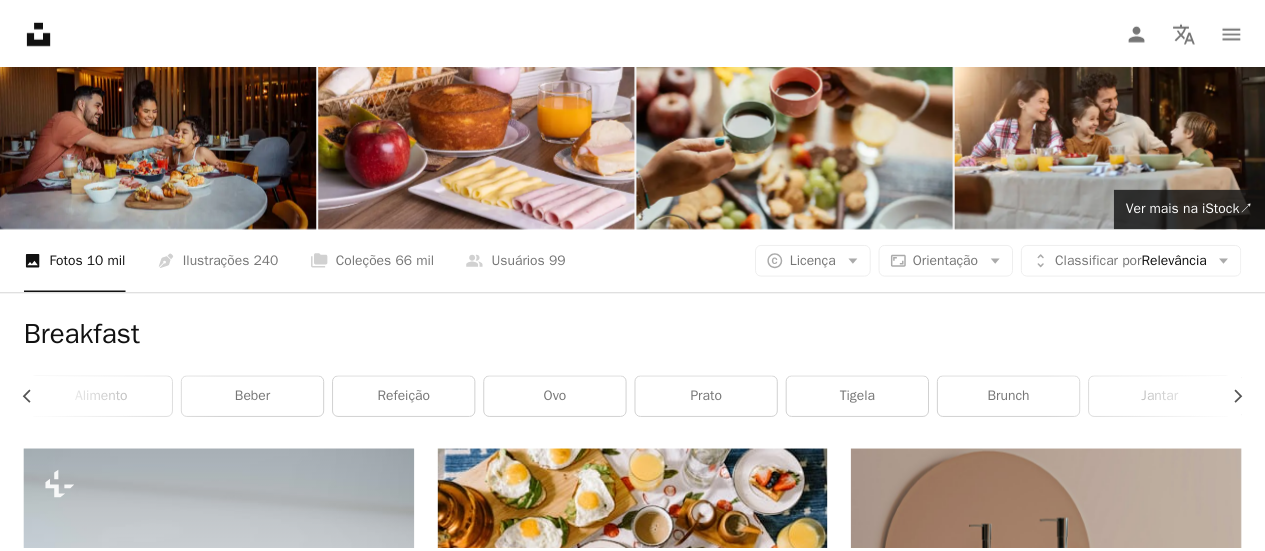 scroll, scrollTop: 0, scrollLeft: 0, axis: both 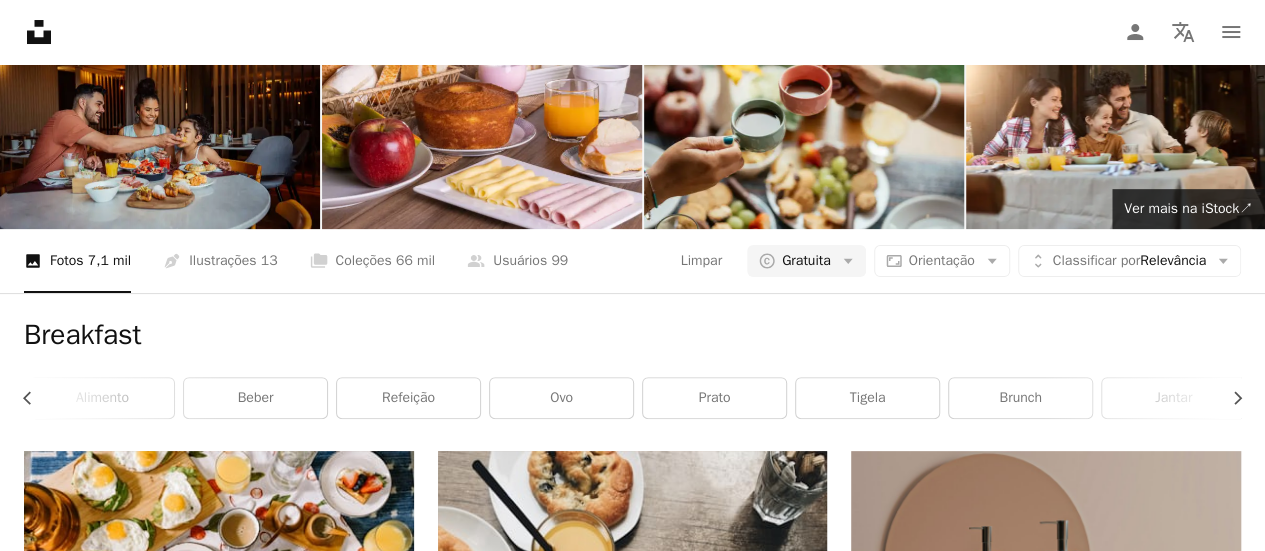 click at bounding box center (1046, 1225) 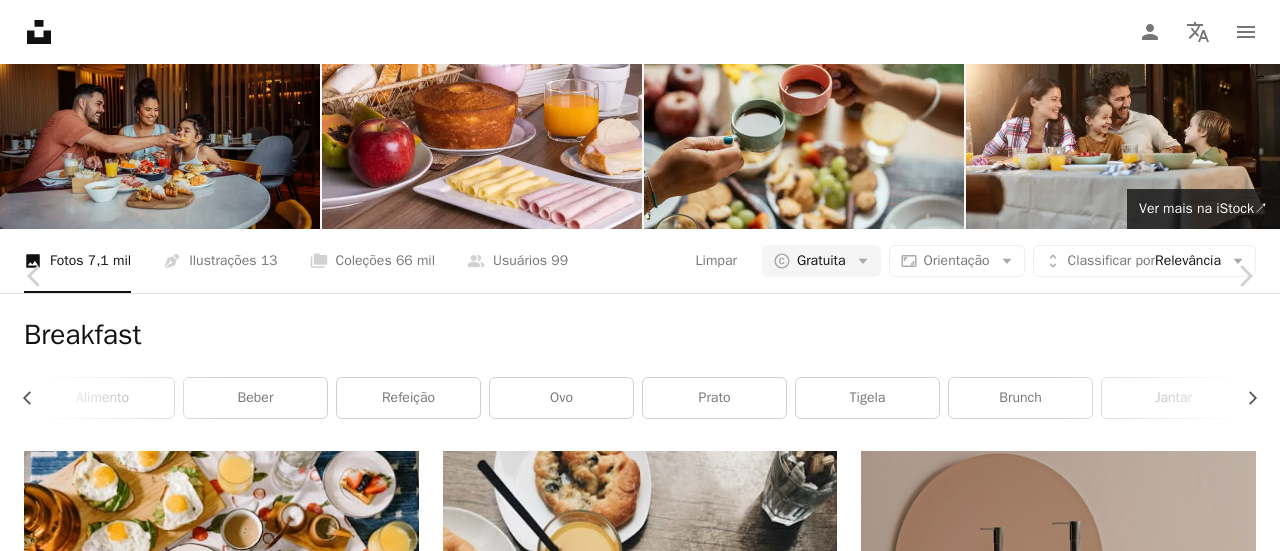click on "Baixar gratuitamente" at bounding box center (1060, 4847) 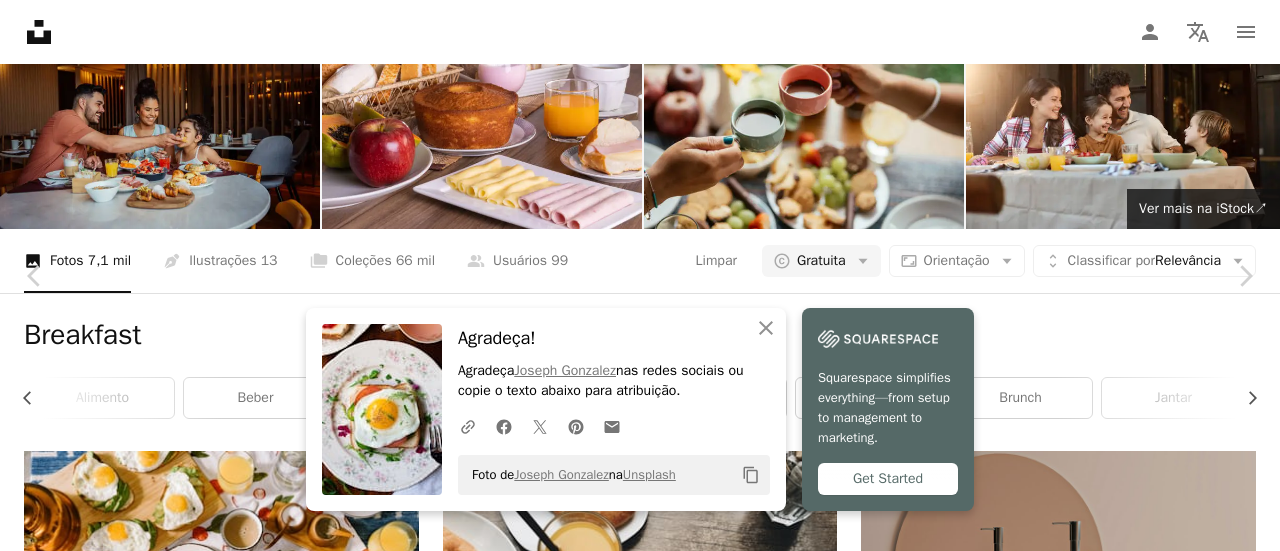 click on "An X shape" at bounding box center [20, 20] 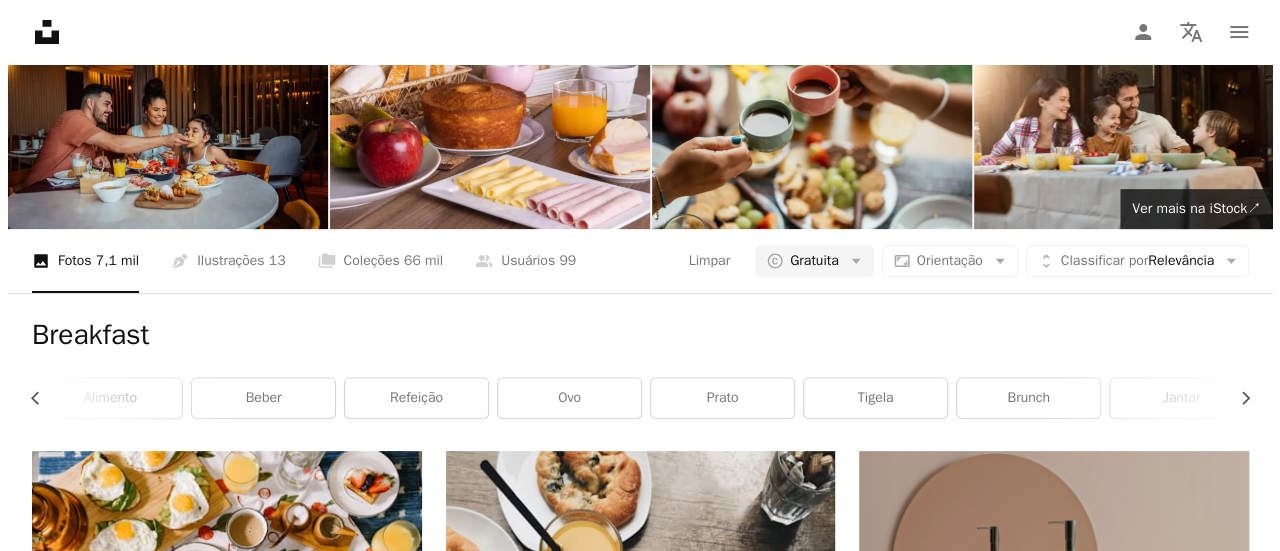scroll, scrollTop: 1800, scrollLeft: 0, axis: vertical 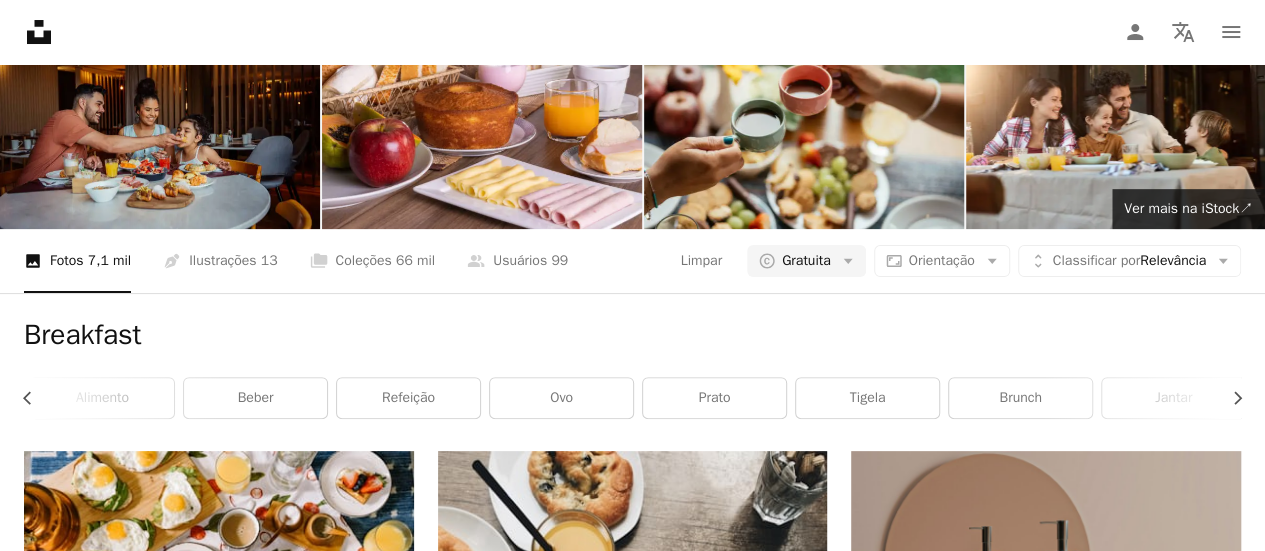 click at bounding box center (219, 1879) 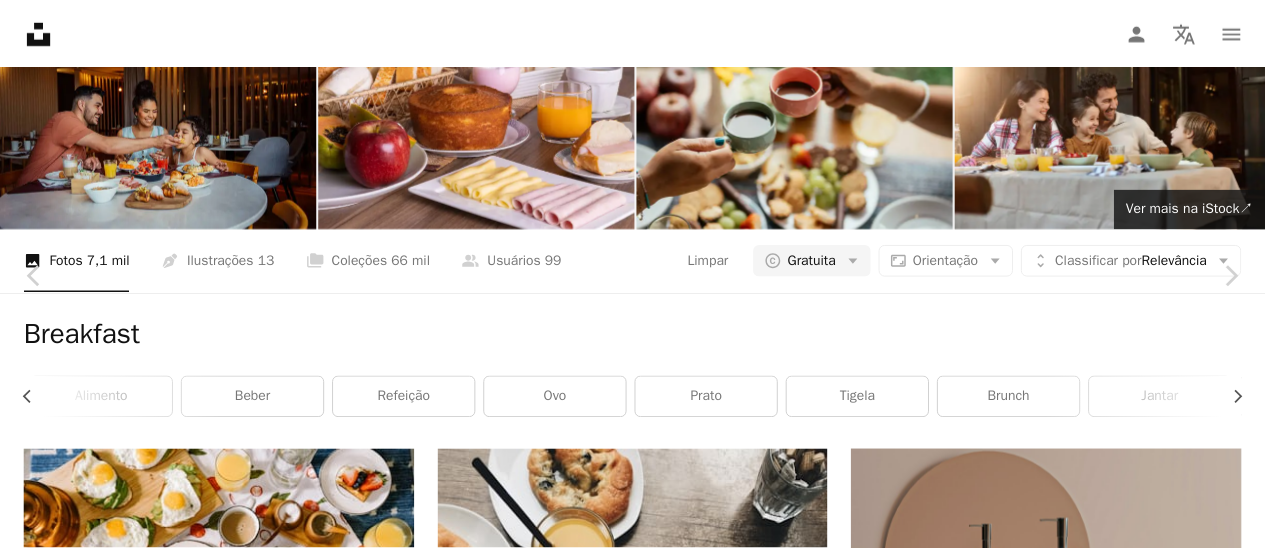 scroll, scrollTop: 100, scrollLeft: 0, axis: vertical 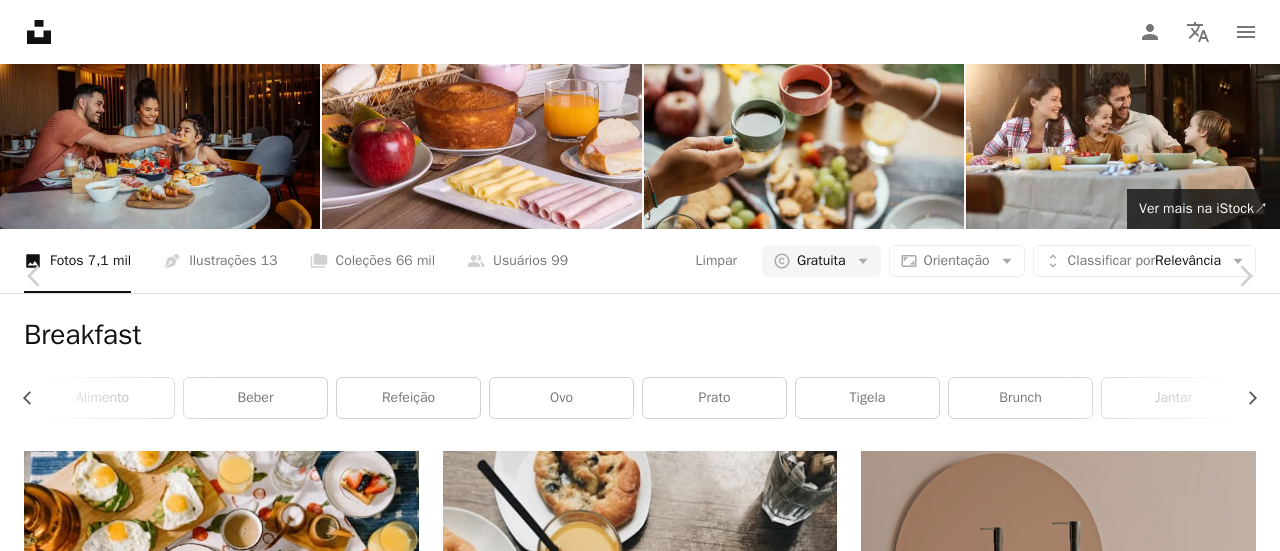 click on "An X shape" at bounding box center (20, 20) 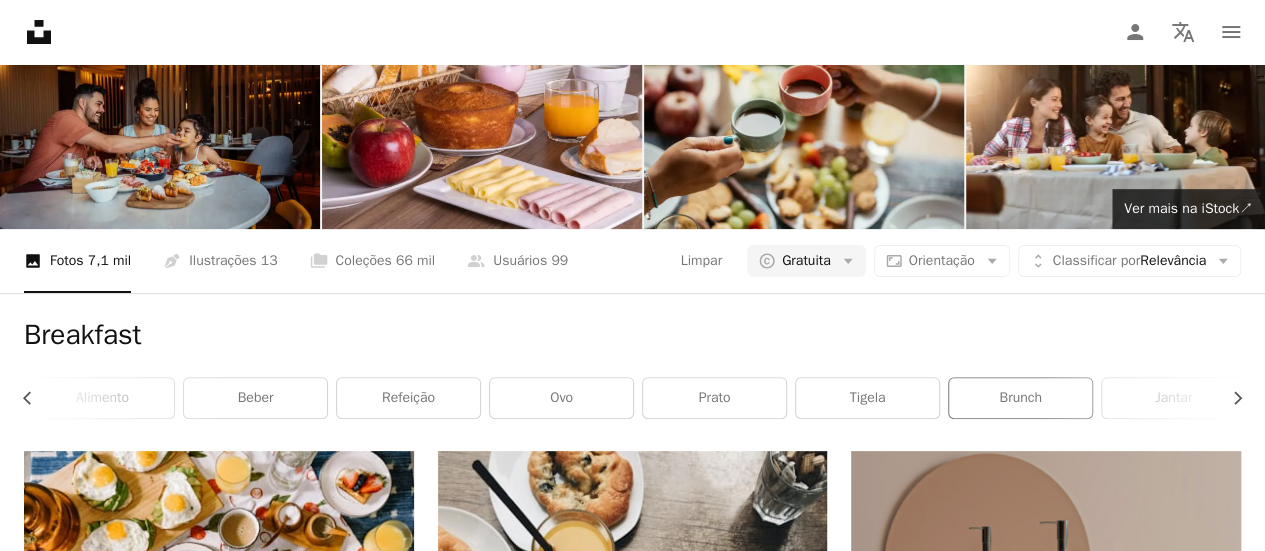 scroll, scrollTop: 200, scrollLeft: 0, axis: vertical 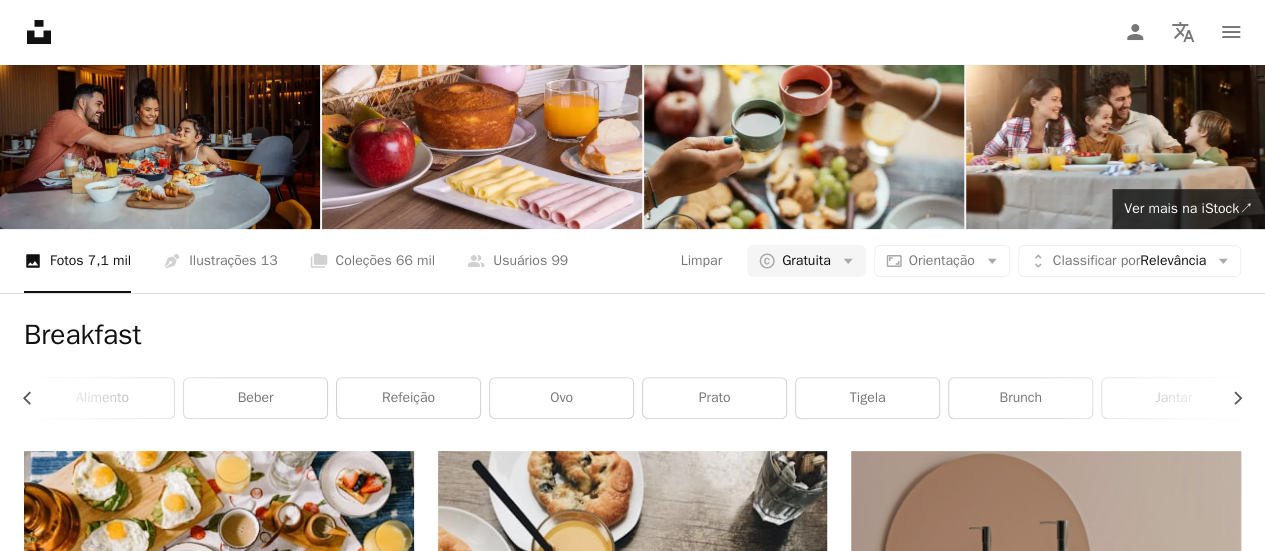click on "Breakfast Chevron left Chevron right café almoço alimento beber refeição ovo prato tigela brunch jantar comida e bebida" at bounding box center (632, 372) 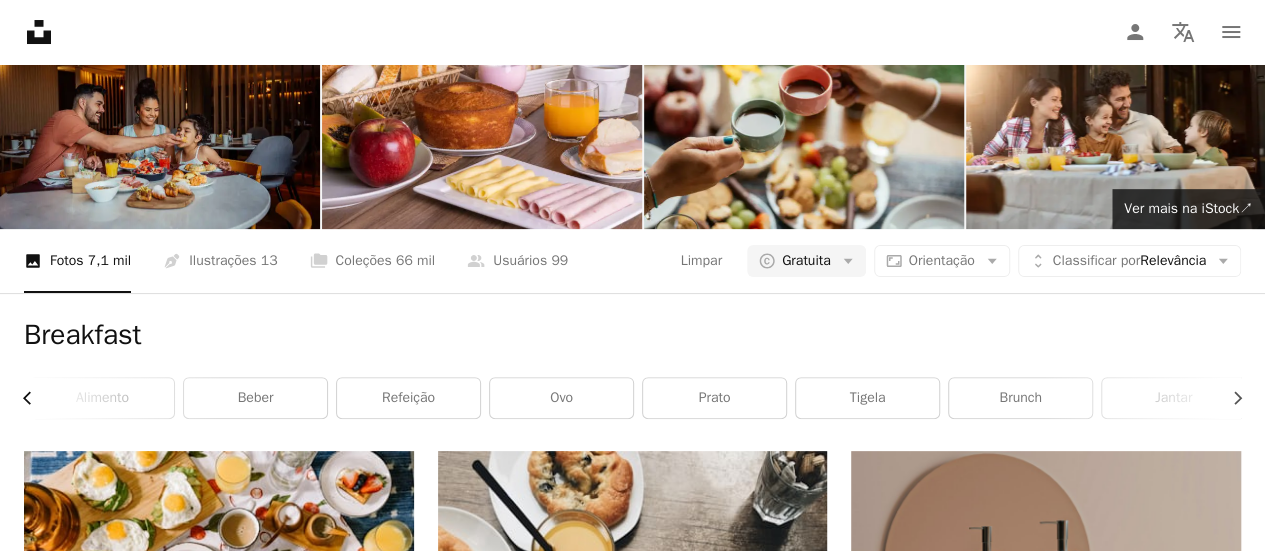 click on "Chevron left" 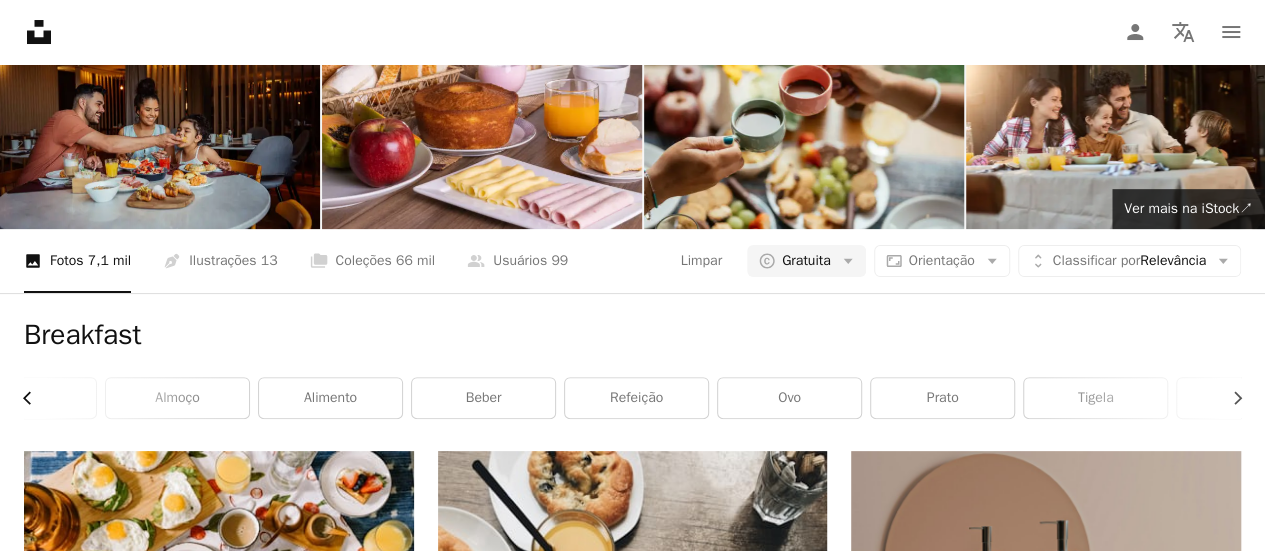 scroll, scrollTop: 0, scrollLeft: 0, axis: both 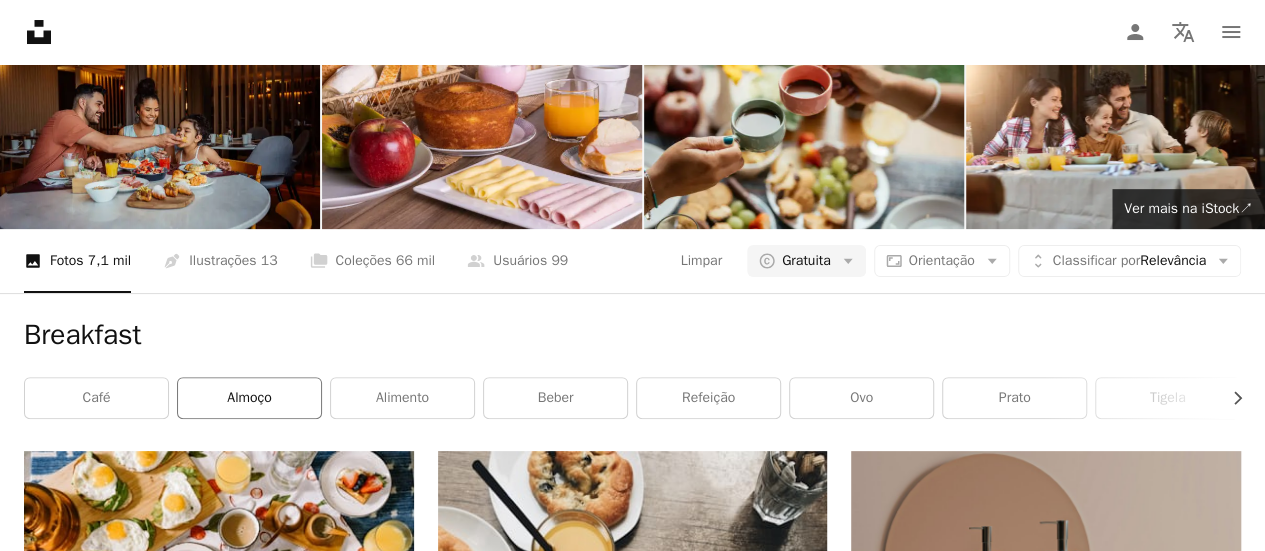 click on "almoço" at bounding box center (249, 398) 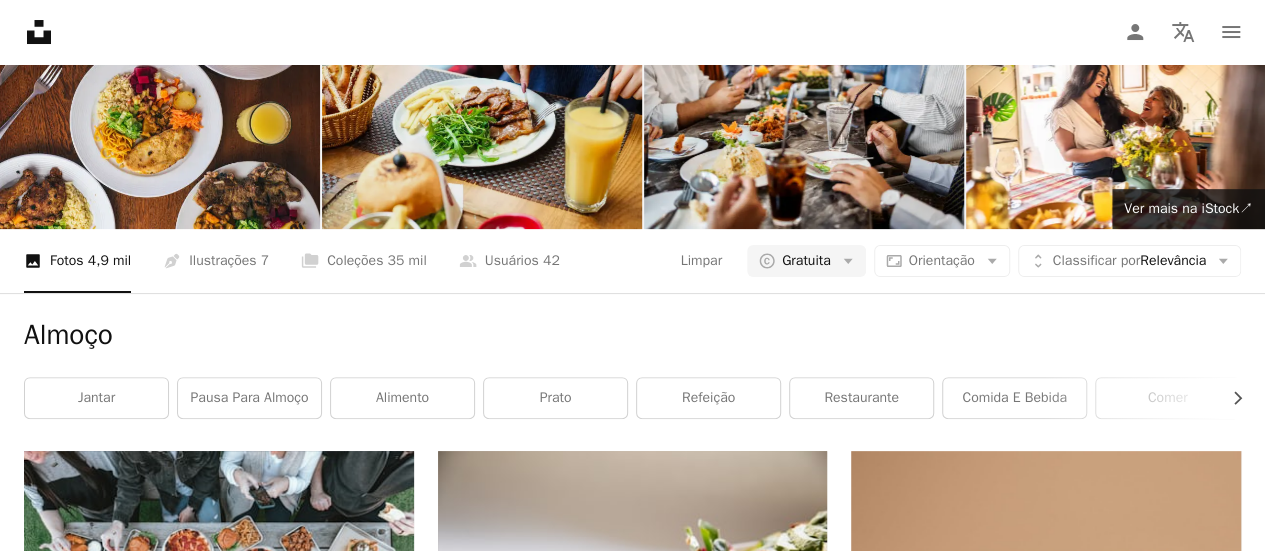 scroll, scrollTop: 1300, scrollLeft: 0, axis: vertical 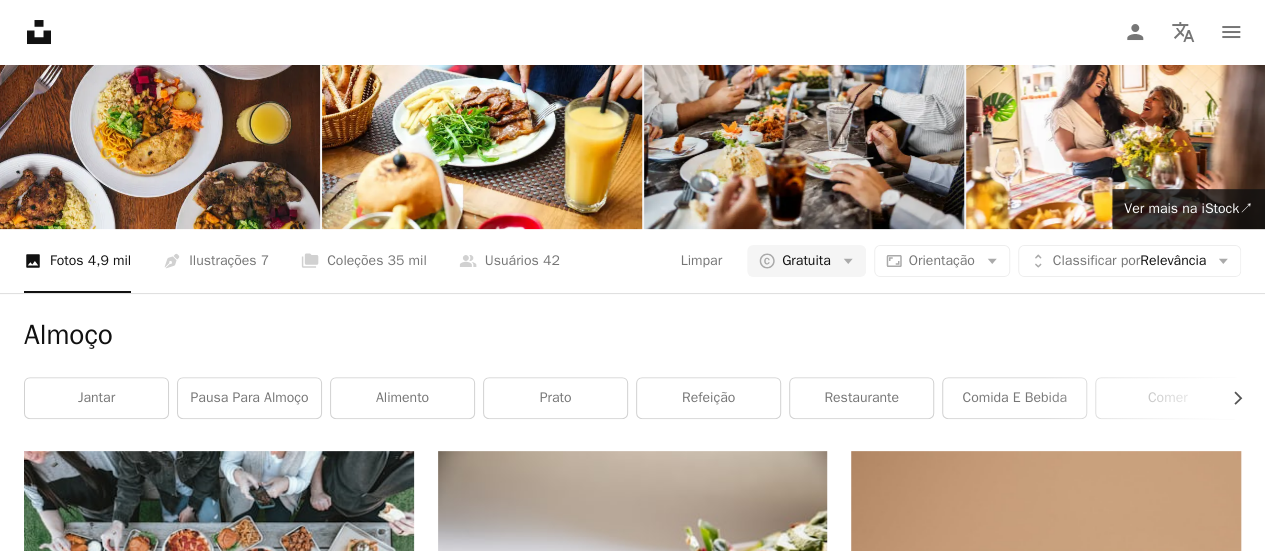 click on "Arrow pointing down" at bounding box center [1201, 1528] 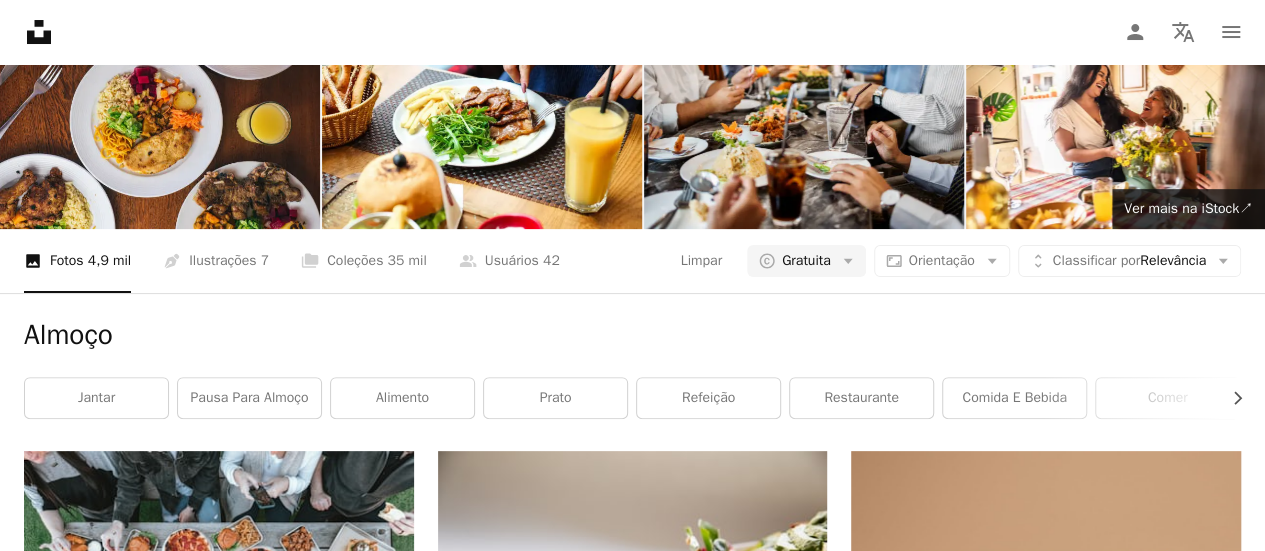 click on "Arrow pointing down" at bounding box center (1201, 3941) 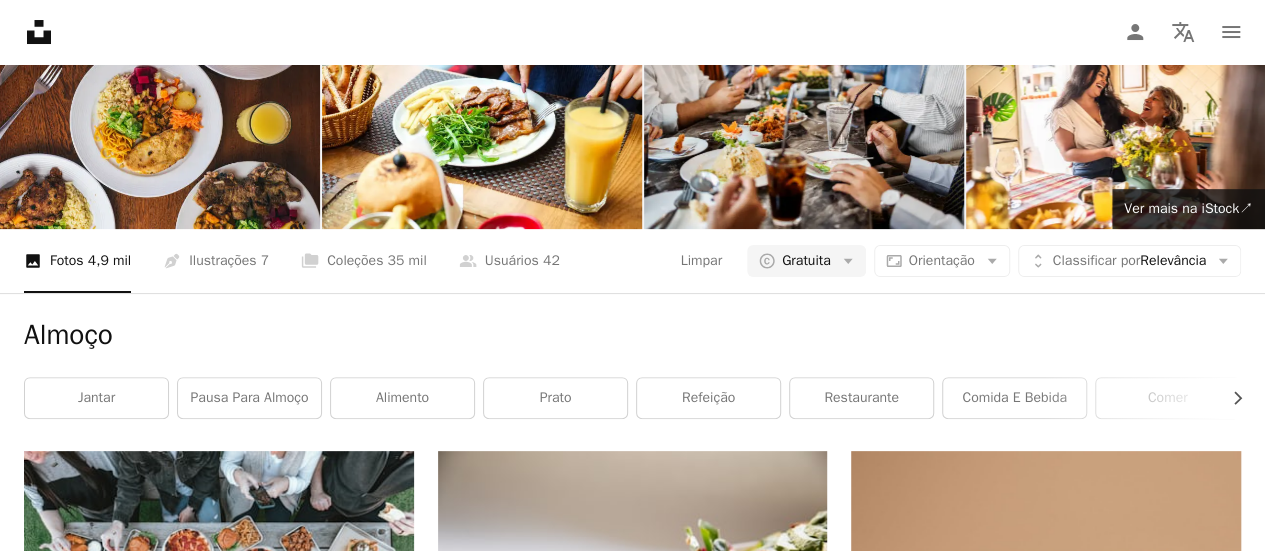 scroll, scrollTop: 0, scrollLeft: 0, axis: both 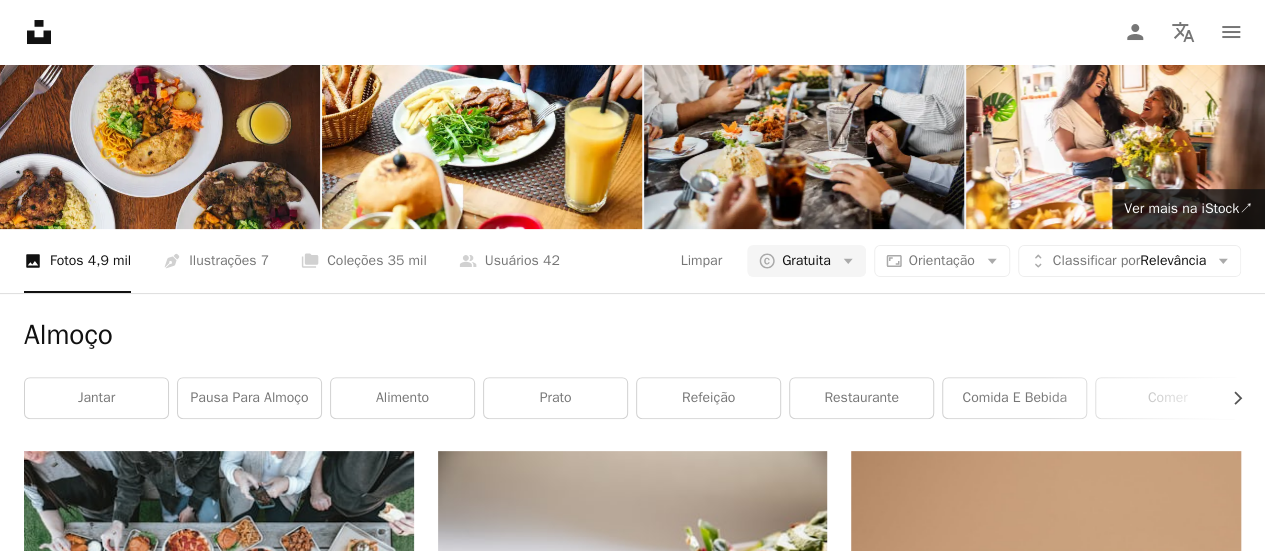 drag, startPoint x: 344, startPoint y: 85, endPoint x: 0, endPoint y: 69, distance: 344.3719 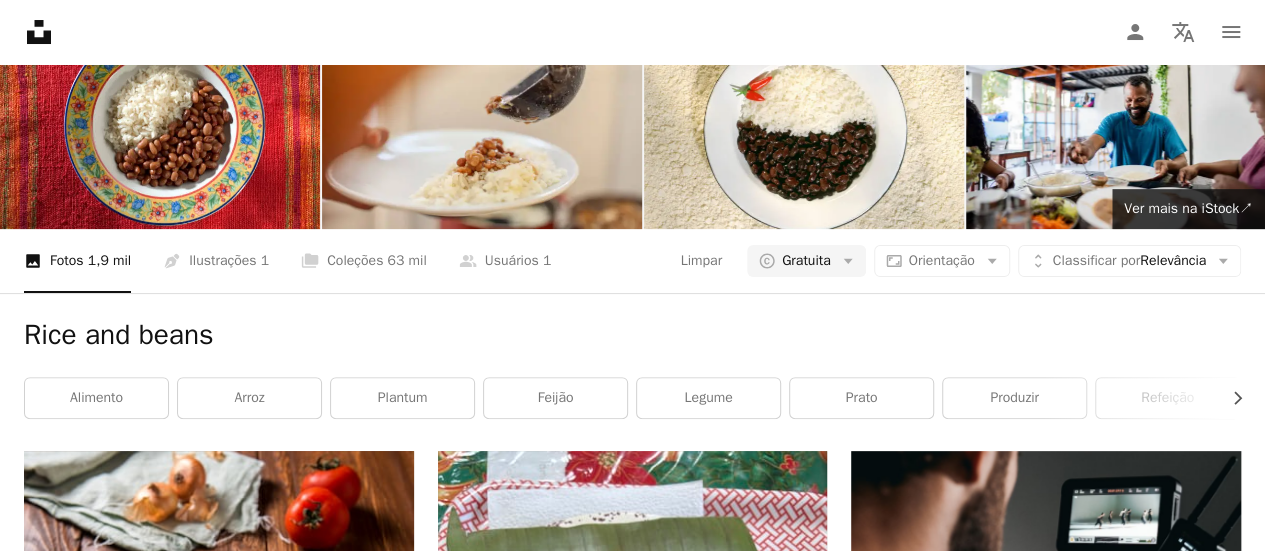 scroll, scrollTop: 1900, scrollLeft: 0, axis: vertical 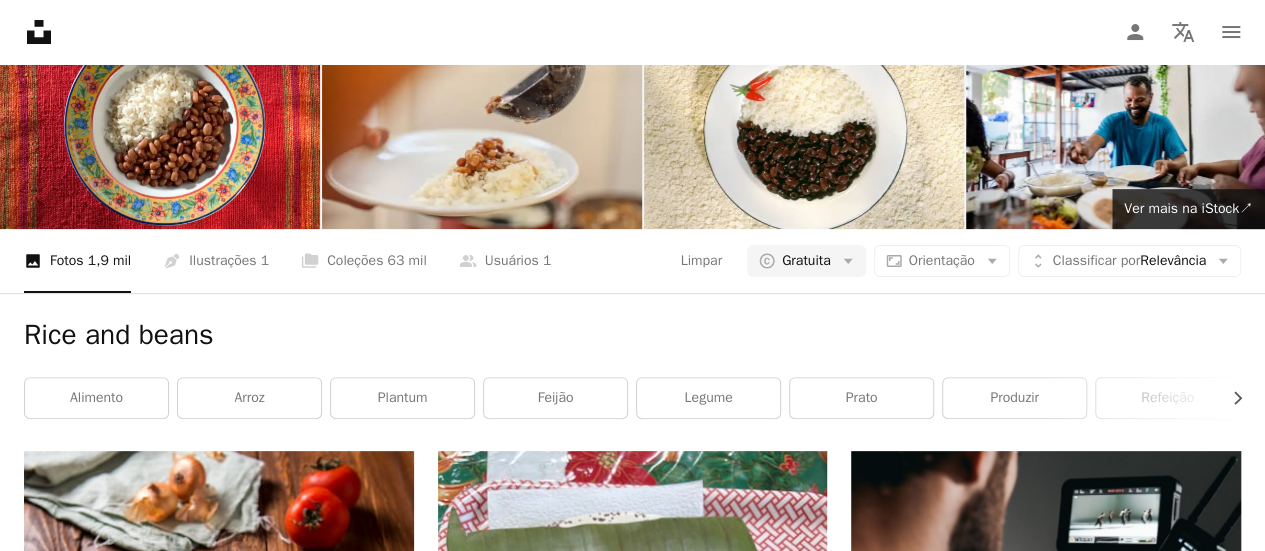 click at bounding box center [633, 2103] 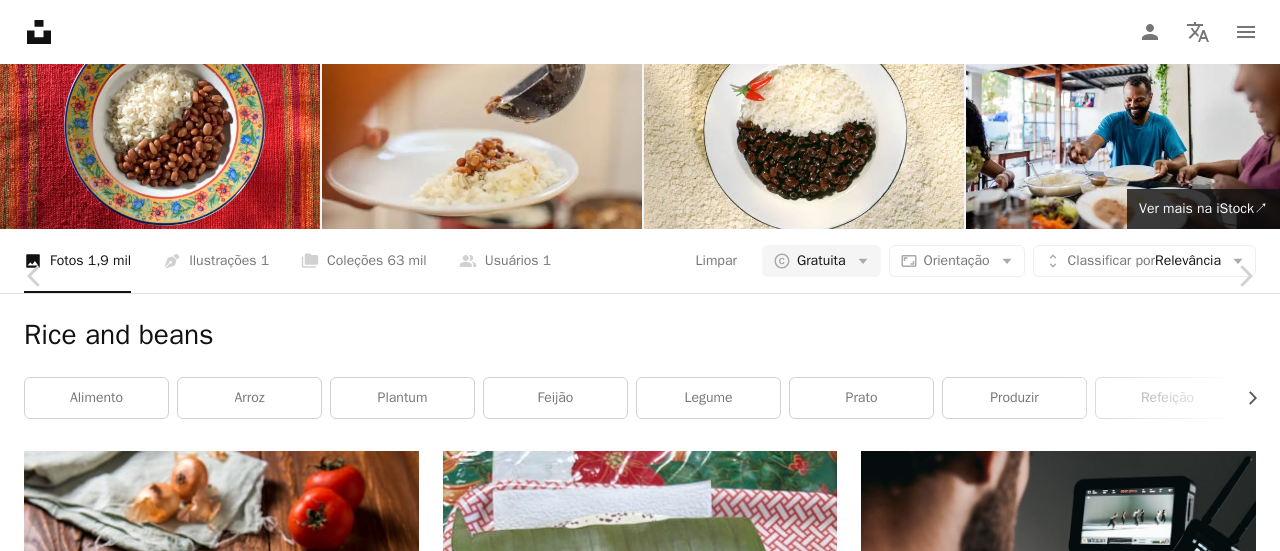 click on "Baixar gratuitamente" at bounding box center [1060, 4700] 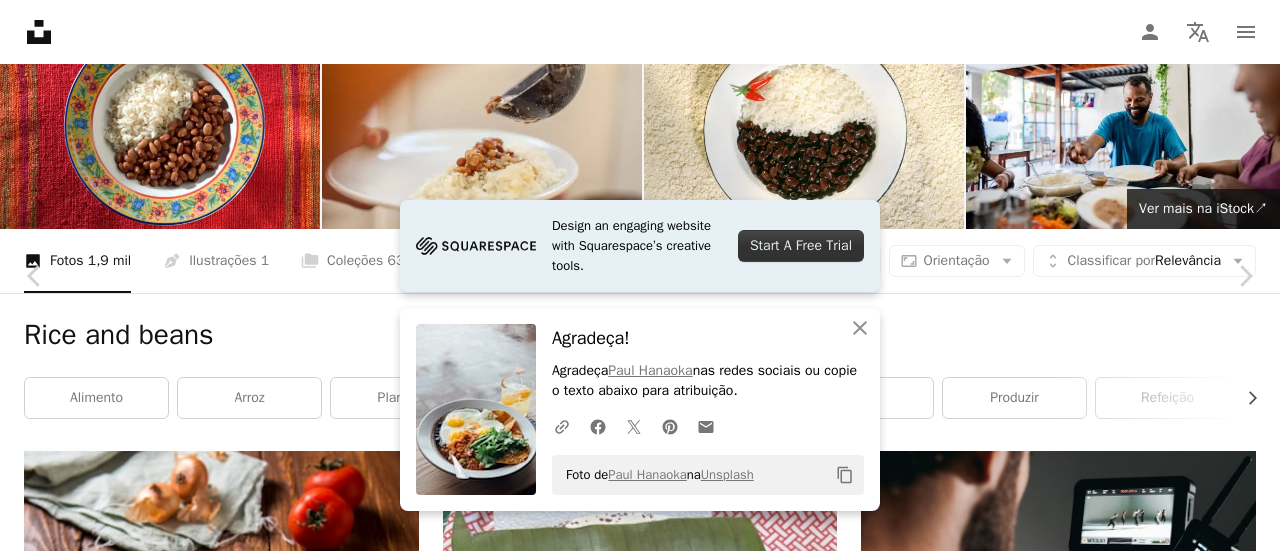click on "An X shape" at bounding box center [20, 20] 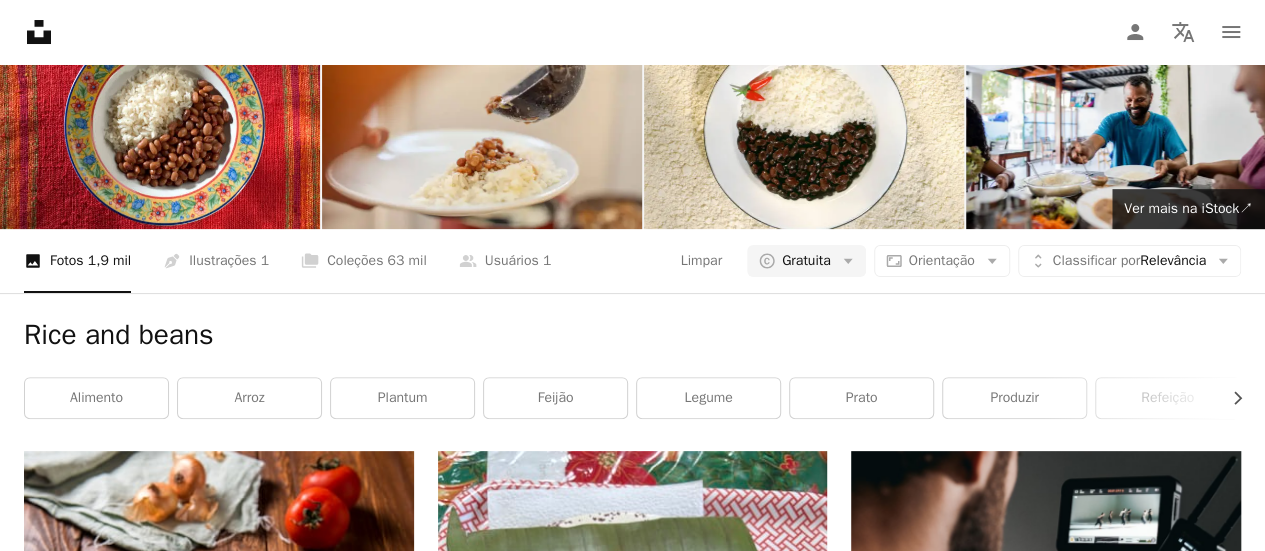 scroll, scrollTop: 0, scrollLeft: 0, axis: both 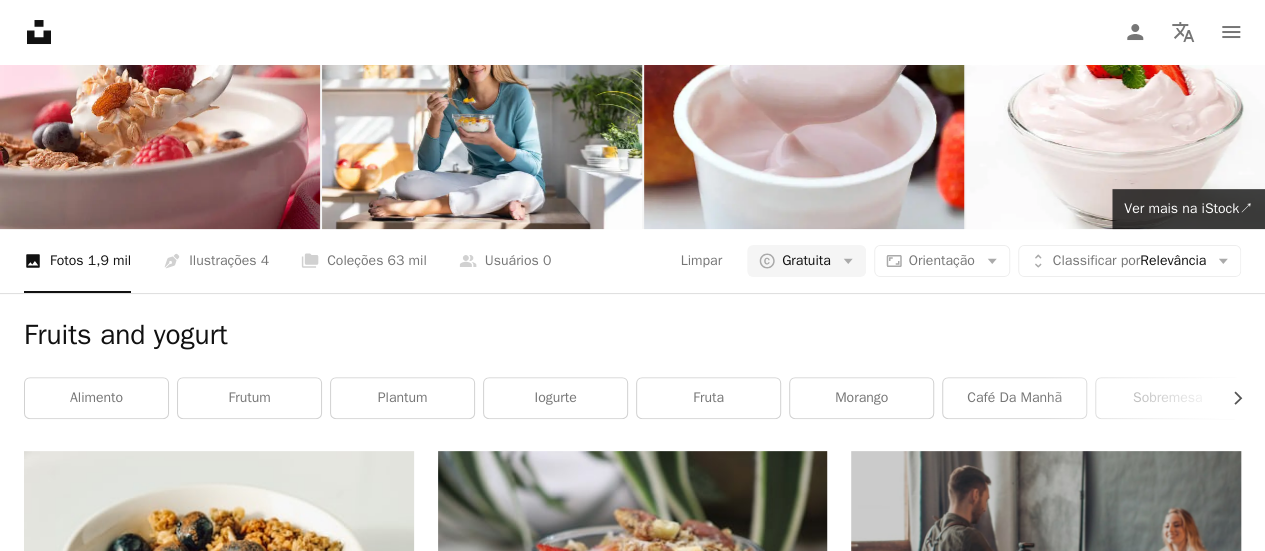 click at bounding box center [219, 1708] 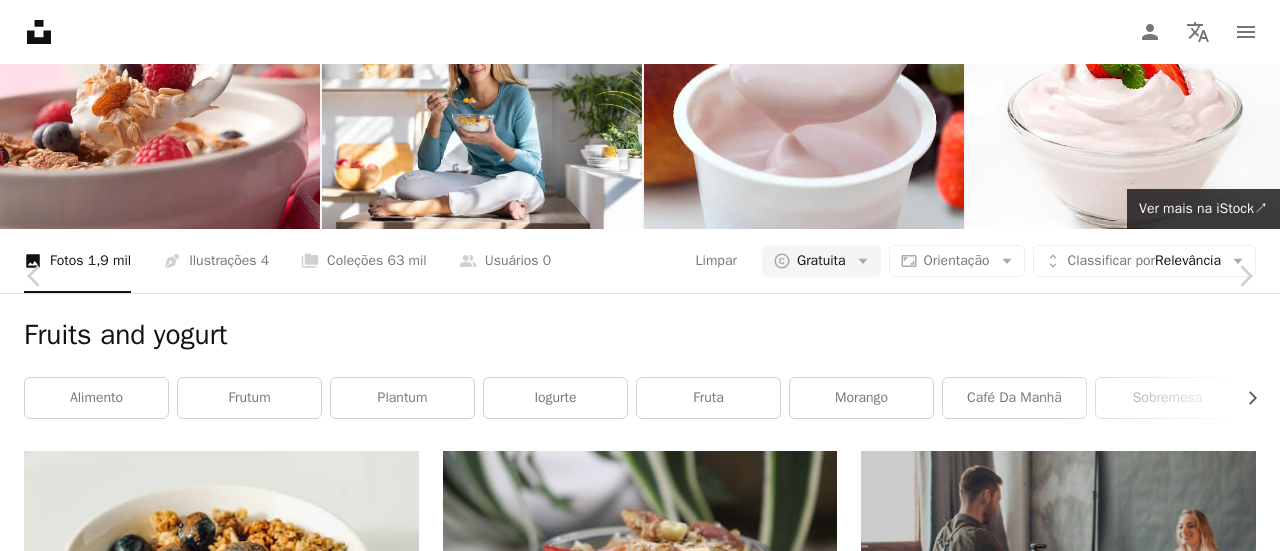click on "An X shape" at bounding box center [20, 20] 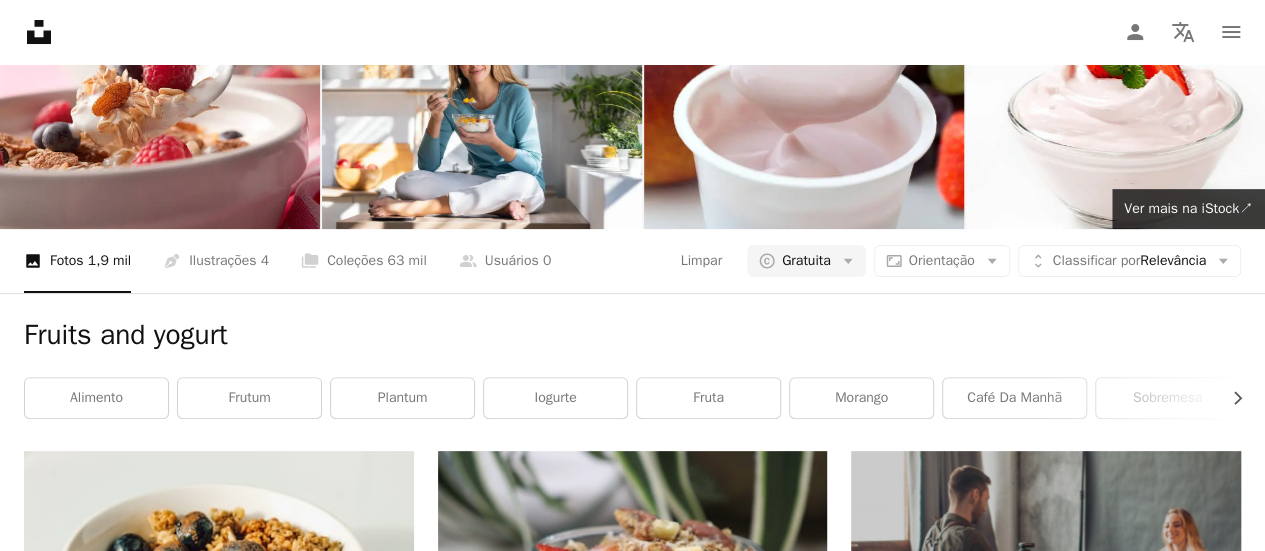 scroll, scrollTop: 400, scrollLeft: 0, axis: vertical 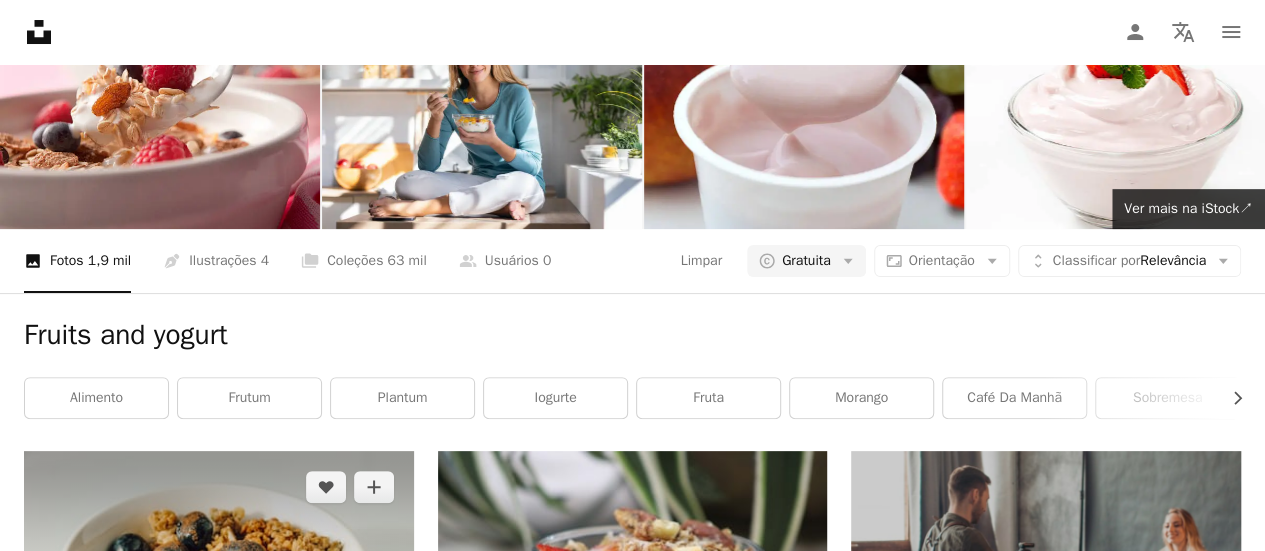 click at bounding box center [219, 581] 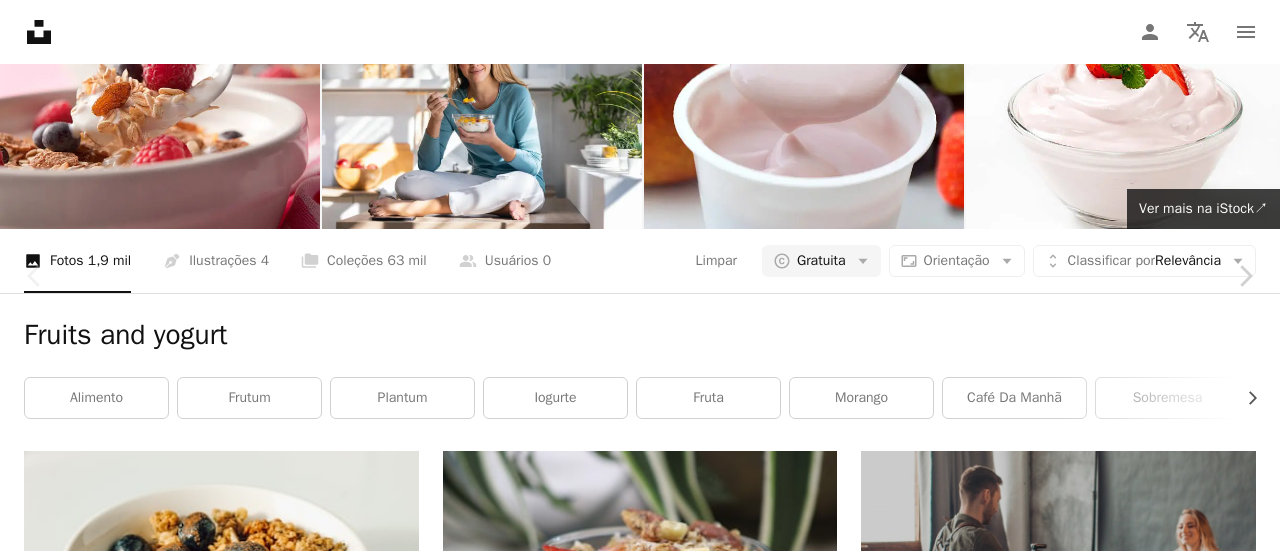 click on "Baixar gratuitamente" at bounding box center [1060, 4953] 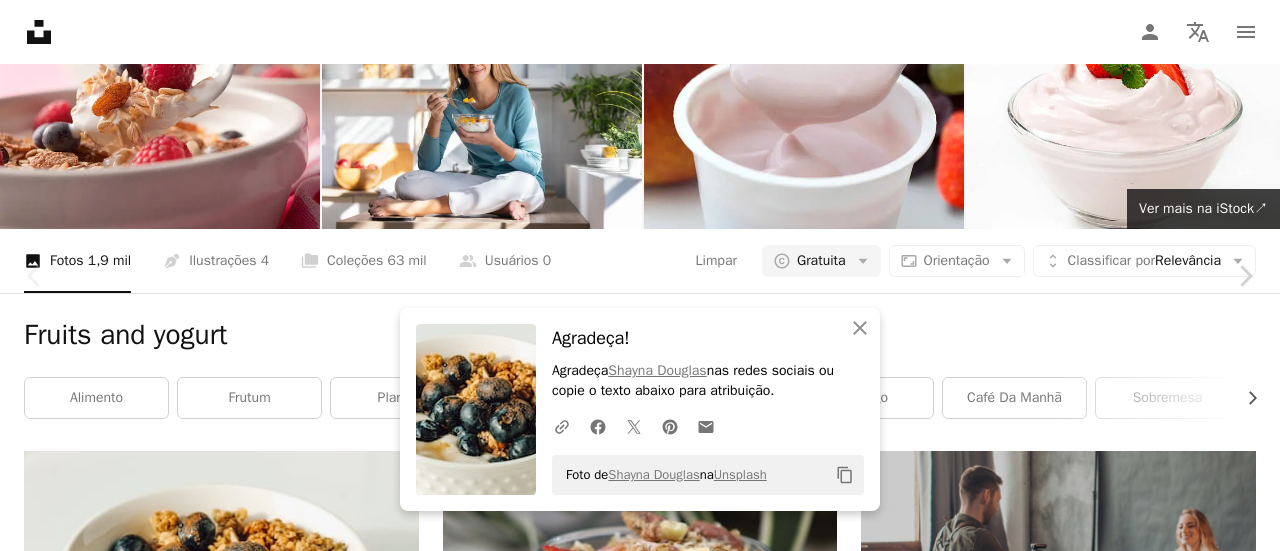 click on "An X shape" at bounding box center [20, 20] 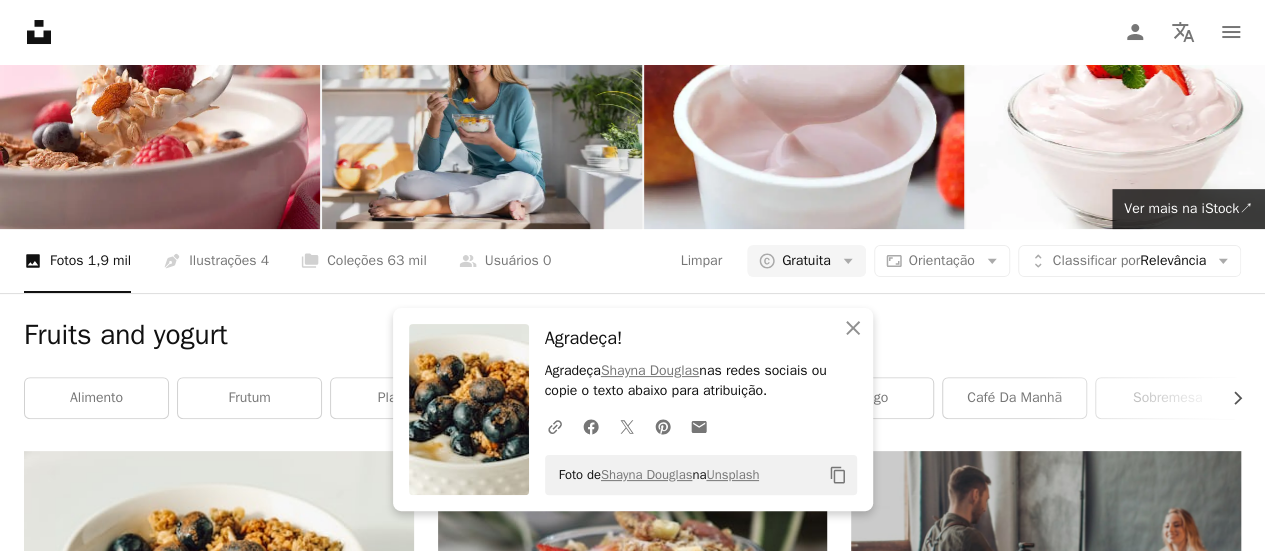 scroll, scrollTop: 0, scrollLeft: 0, axis: both 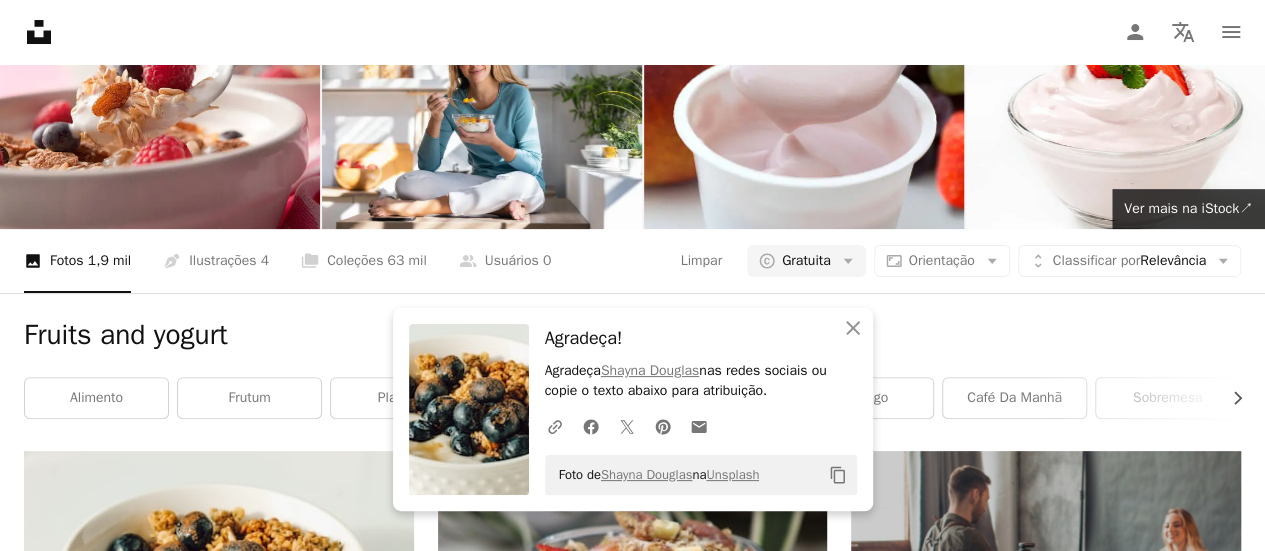 drag, startPoint x: 476, startPoint y: 89, endPoint x: 0, endPoint y: 85, distance: 476.0168 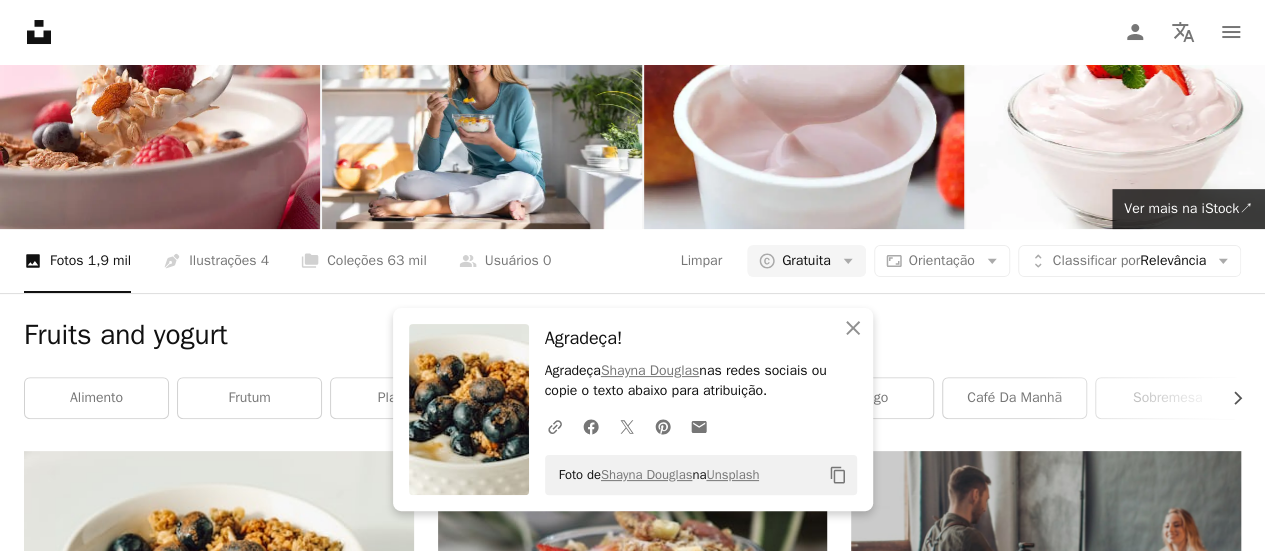 type on "*****" 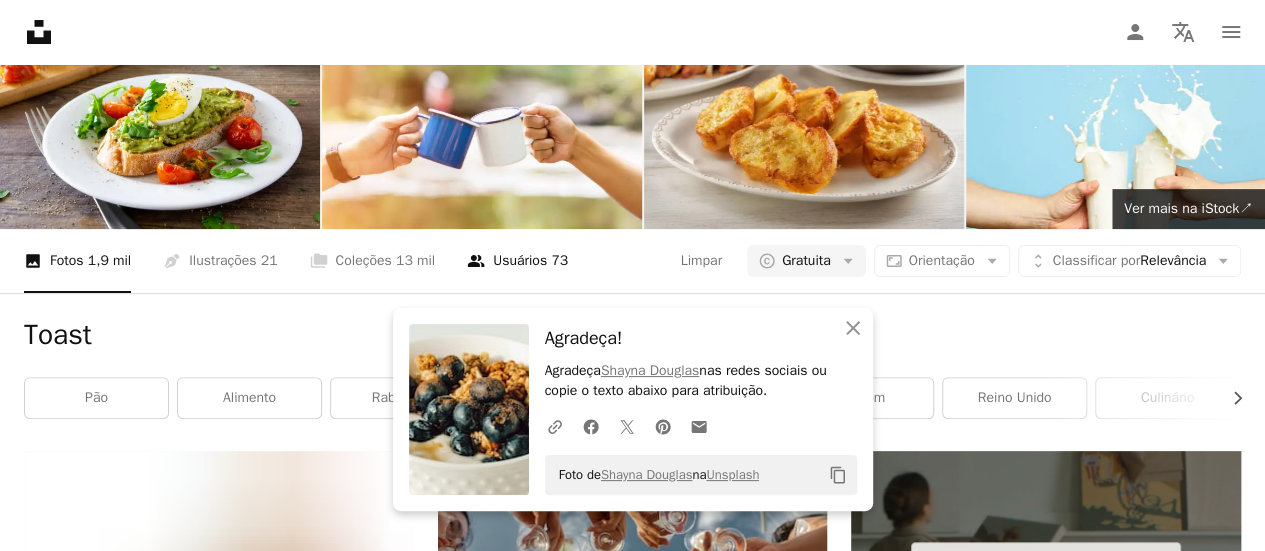 scroll, scrollTop: 300, scrollLeft: 0, axis: vertical 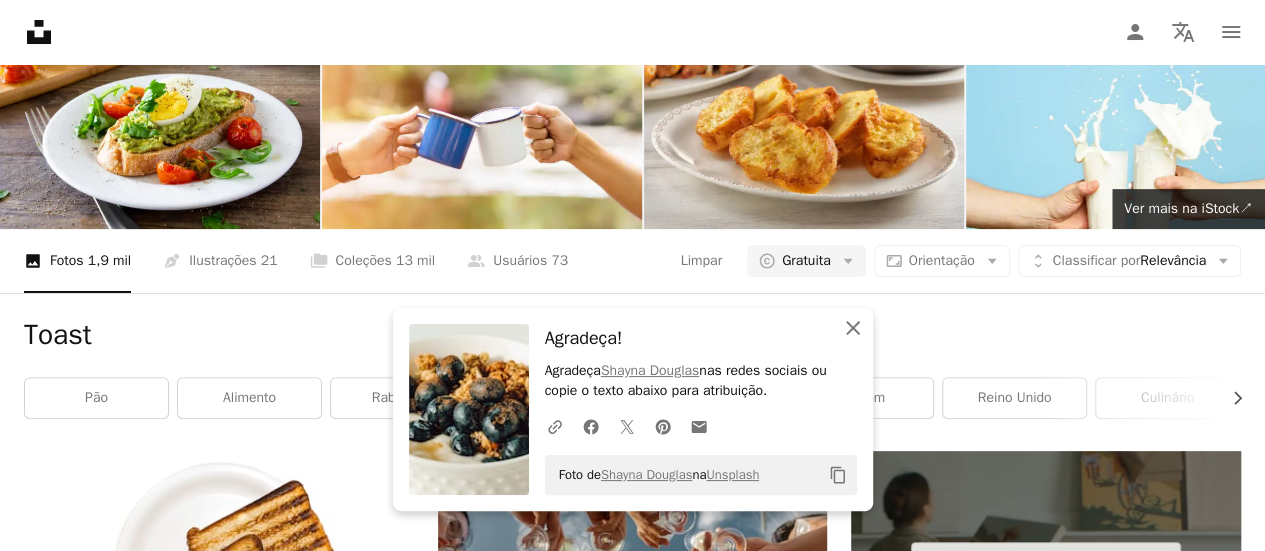 click on "An X shape" 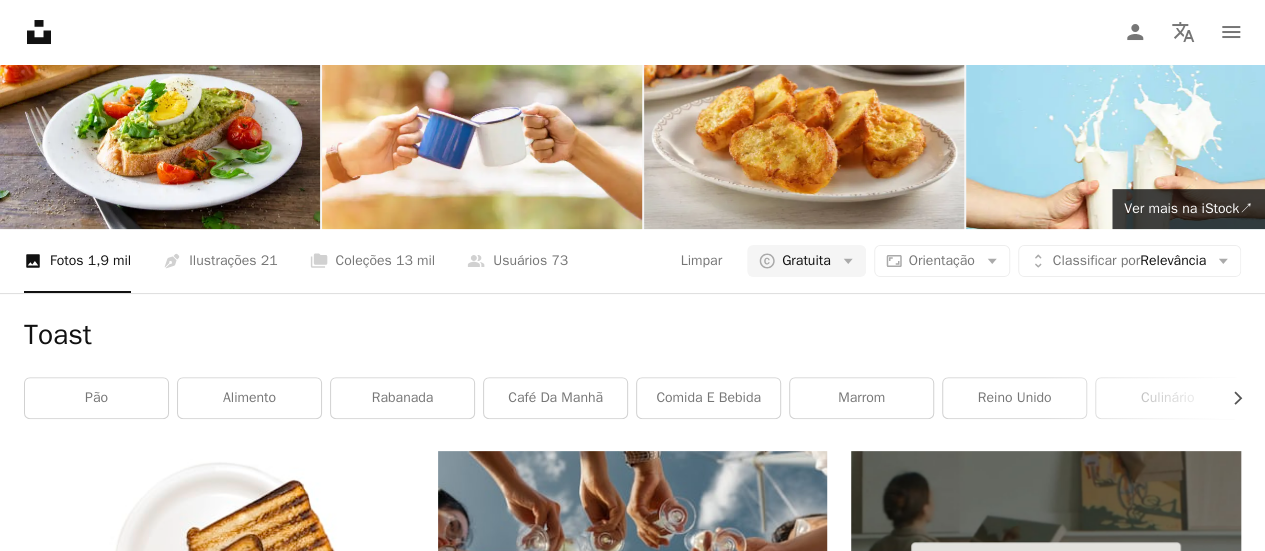 scroll, scrollTop: 900, scrollLeft: 0, axis: vertical 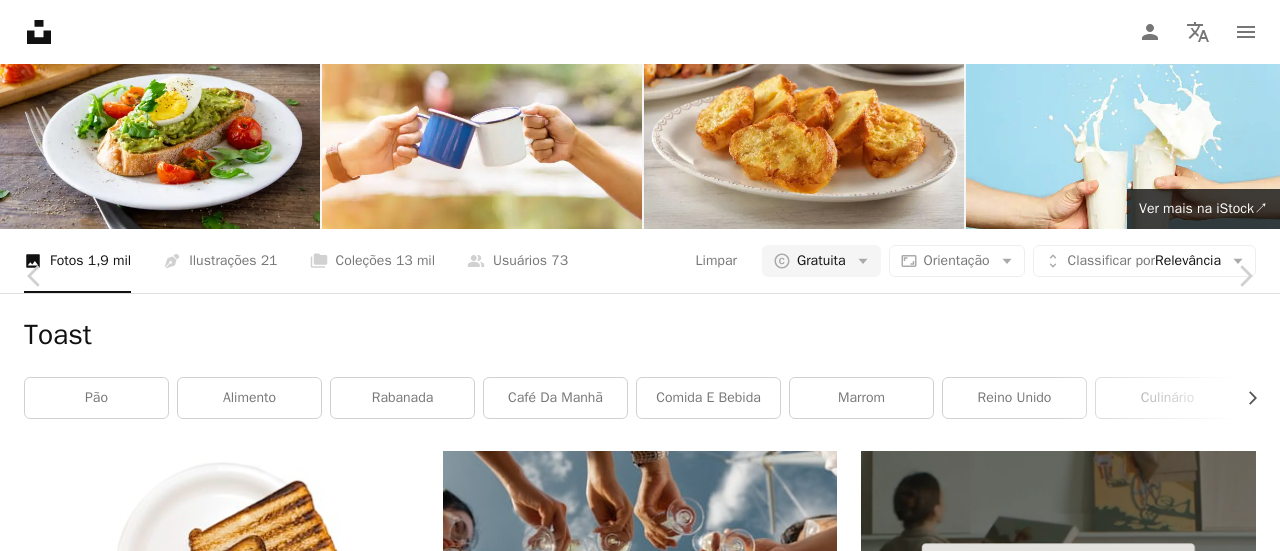 click on "Baixar gratuitamente" at bounding box center [1060, 4783] 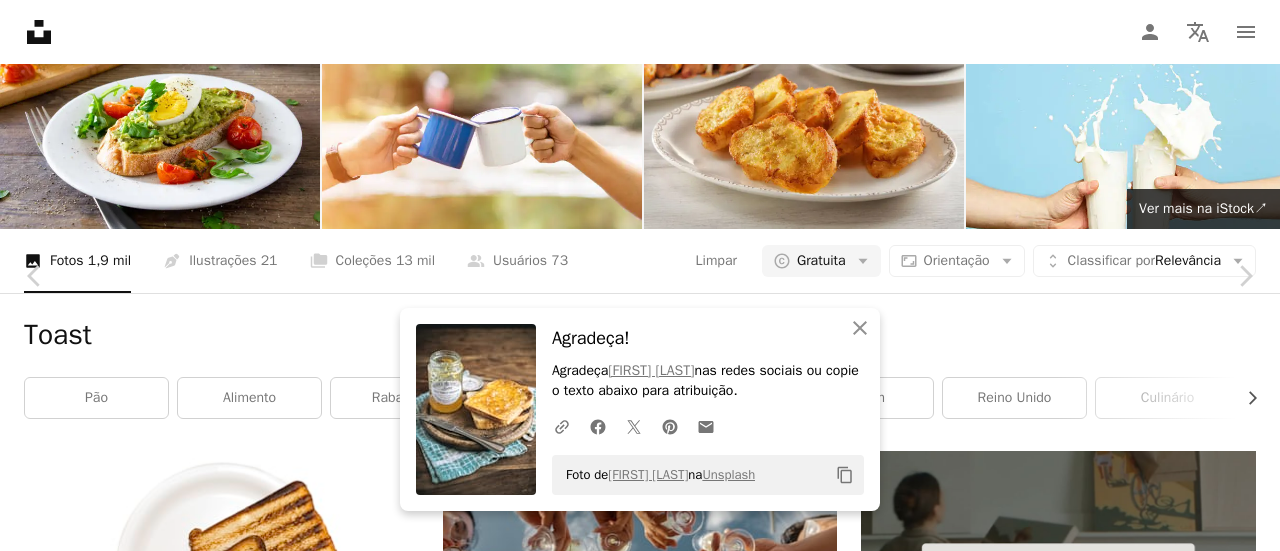 click on "An X shape" at bounding box center (20, 20) 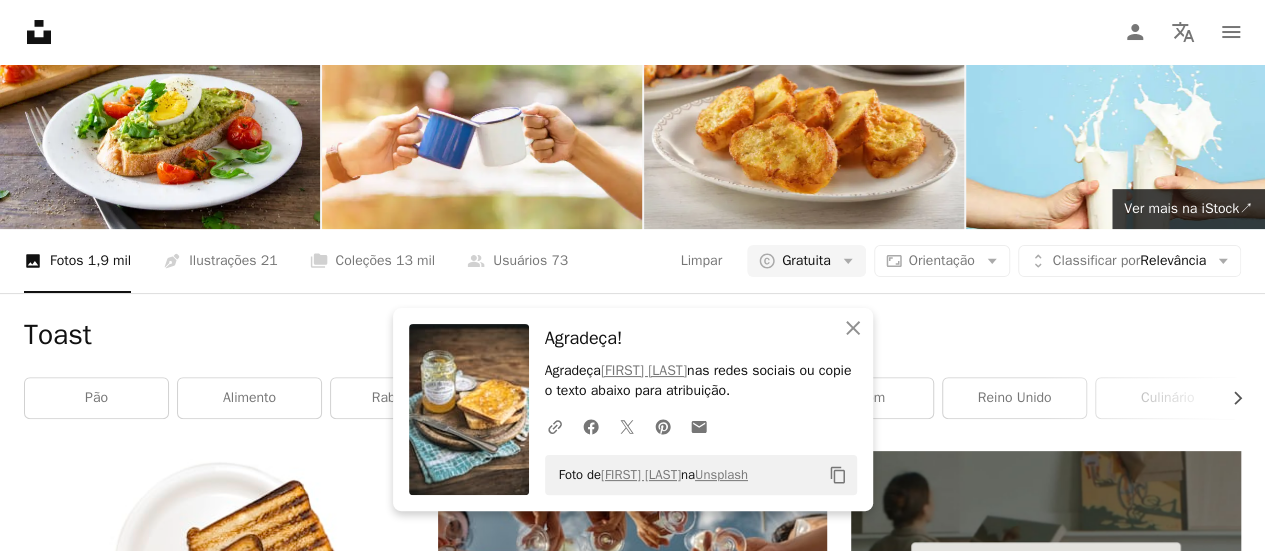 scroll, scrollTop: 0, scrollLeft: 0, axis: both 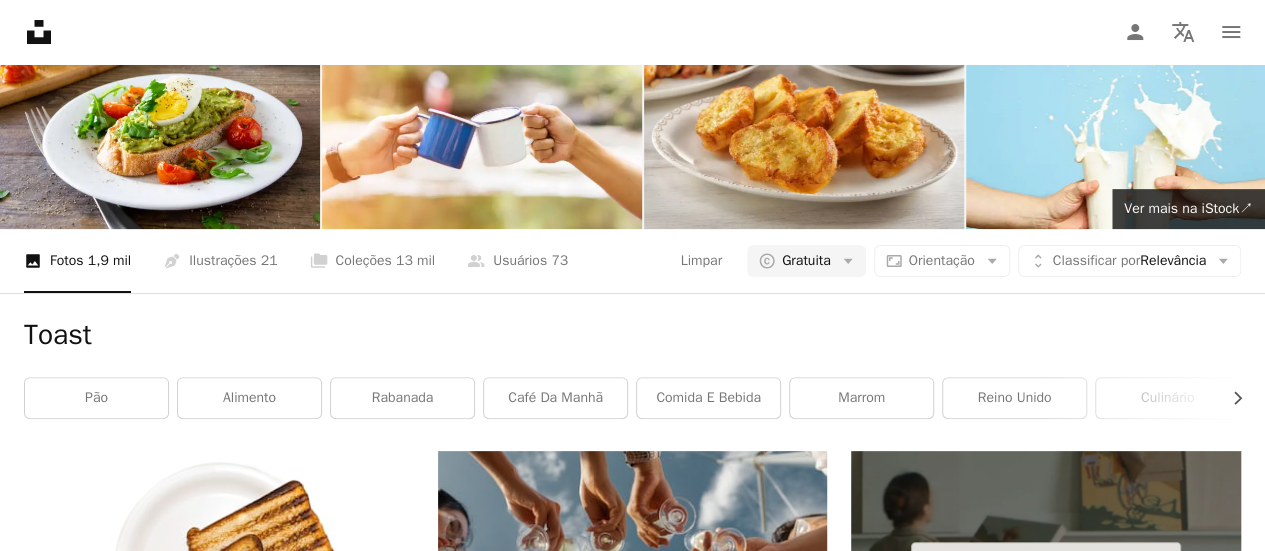 click on "*****" at bounding box center [603, -16] 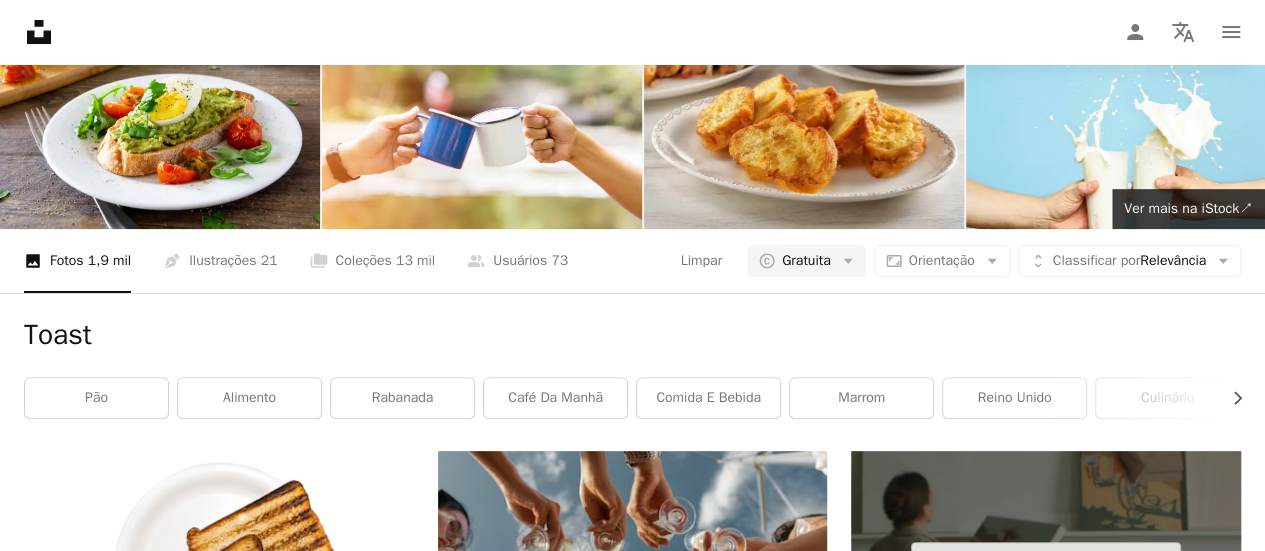 type on "*" 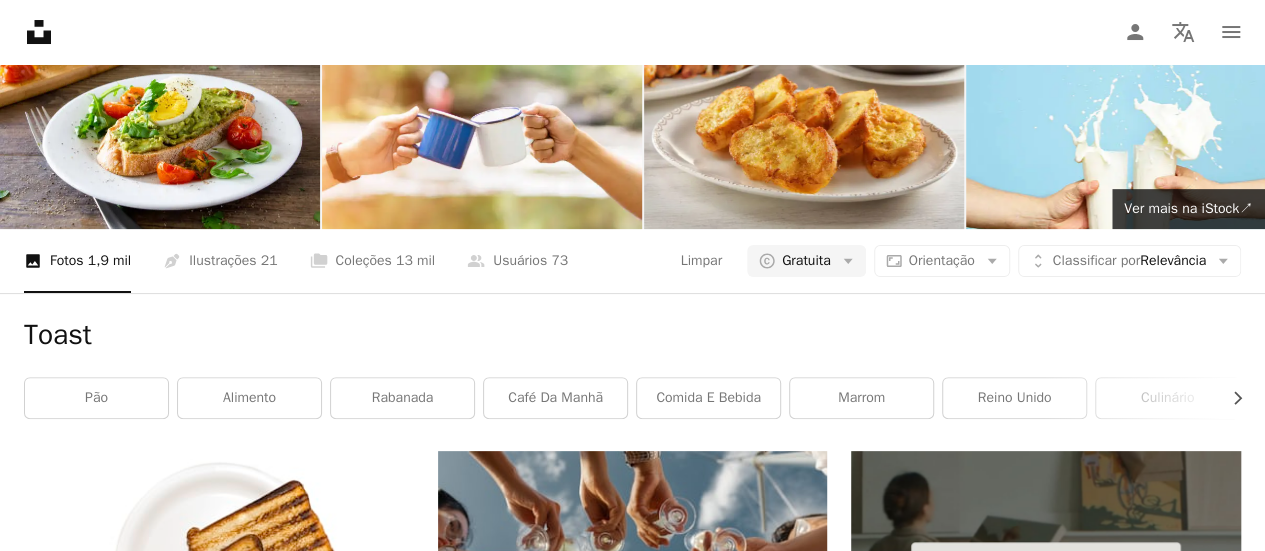 type on "**********" 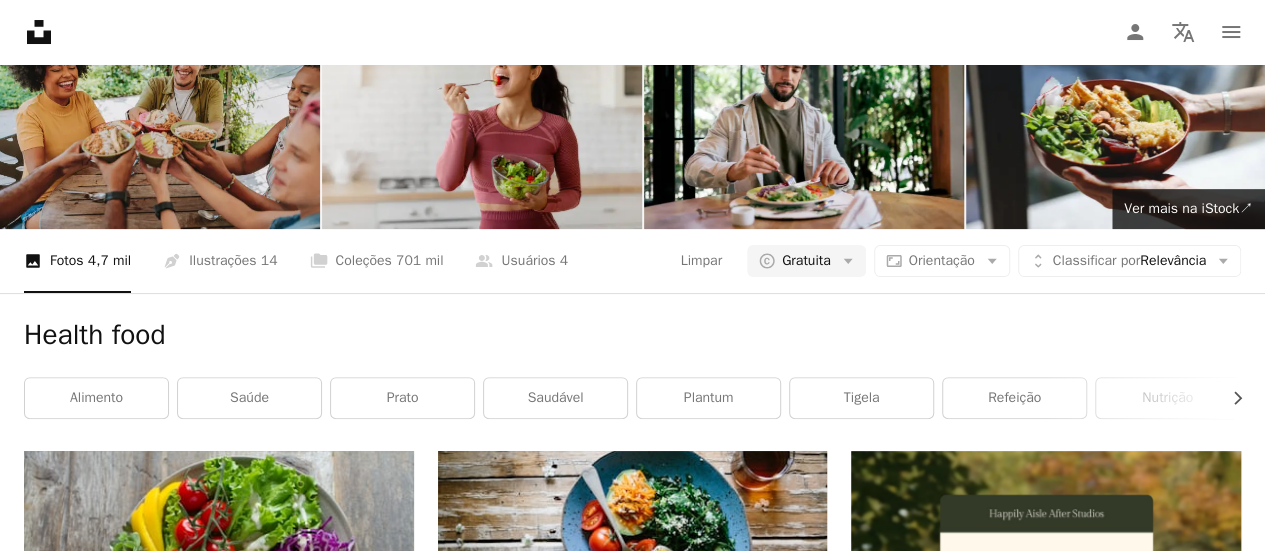 scroll, scrollTop: 2700, scrollLeft: 0, axis: vertical 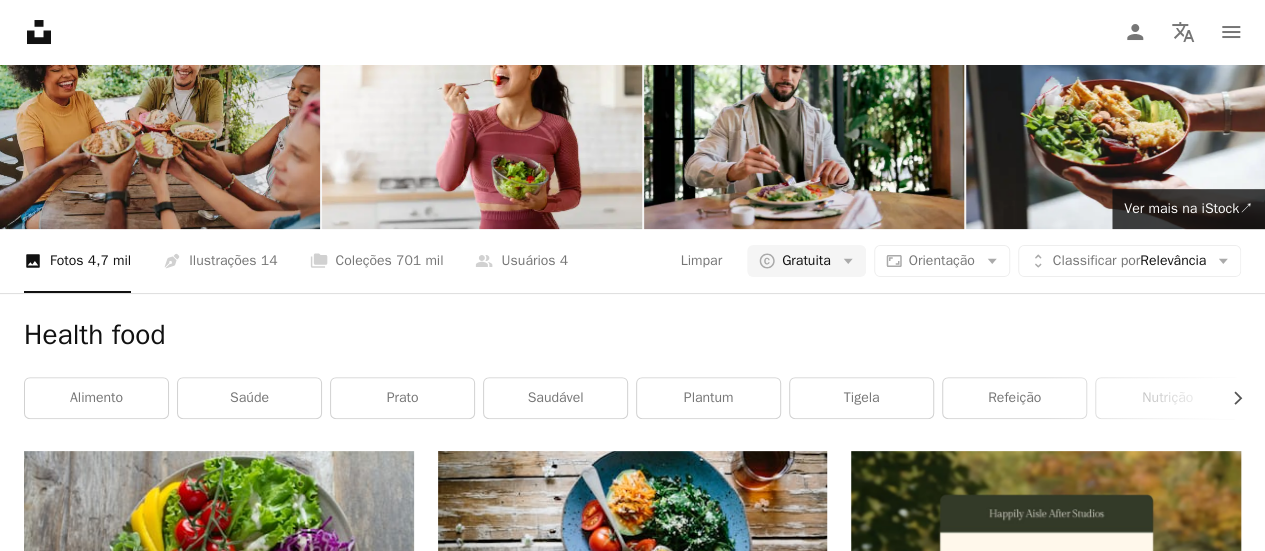 click at bounding box center (633, 2924) 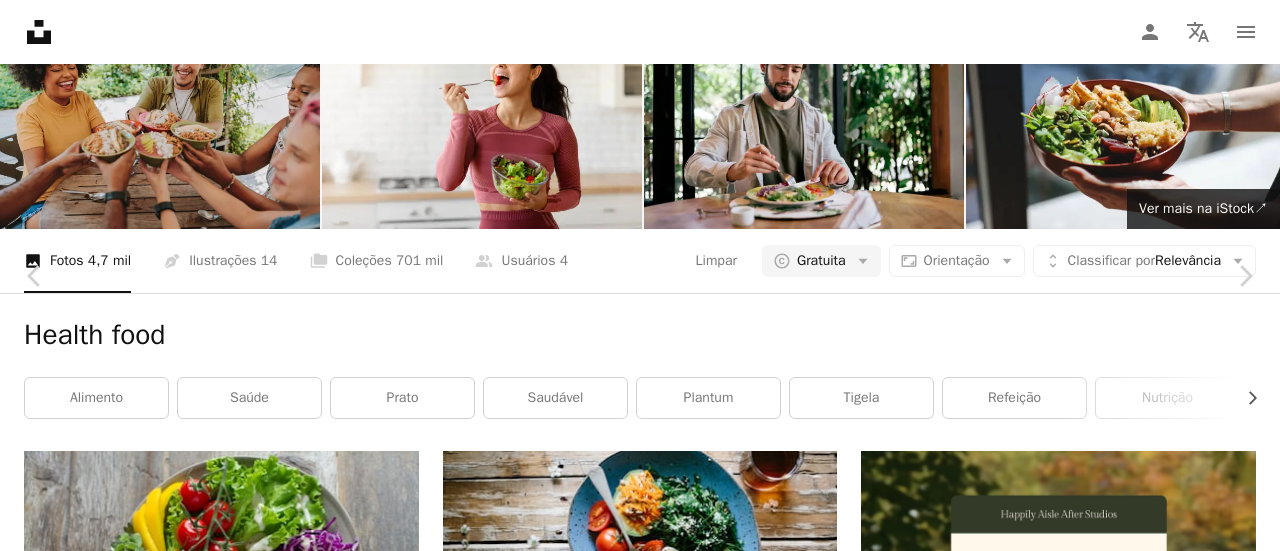 click on "Baixar gratuitamente" at bounding box center (1060, 5141) 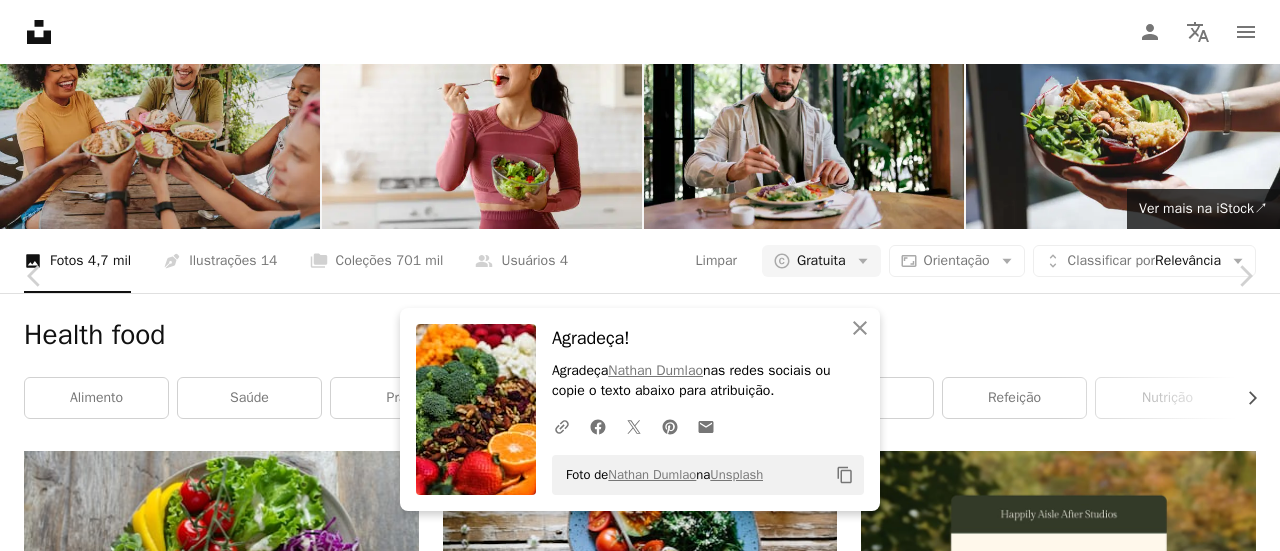 click on "An X shape" at bounding box center (20, 20) 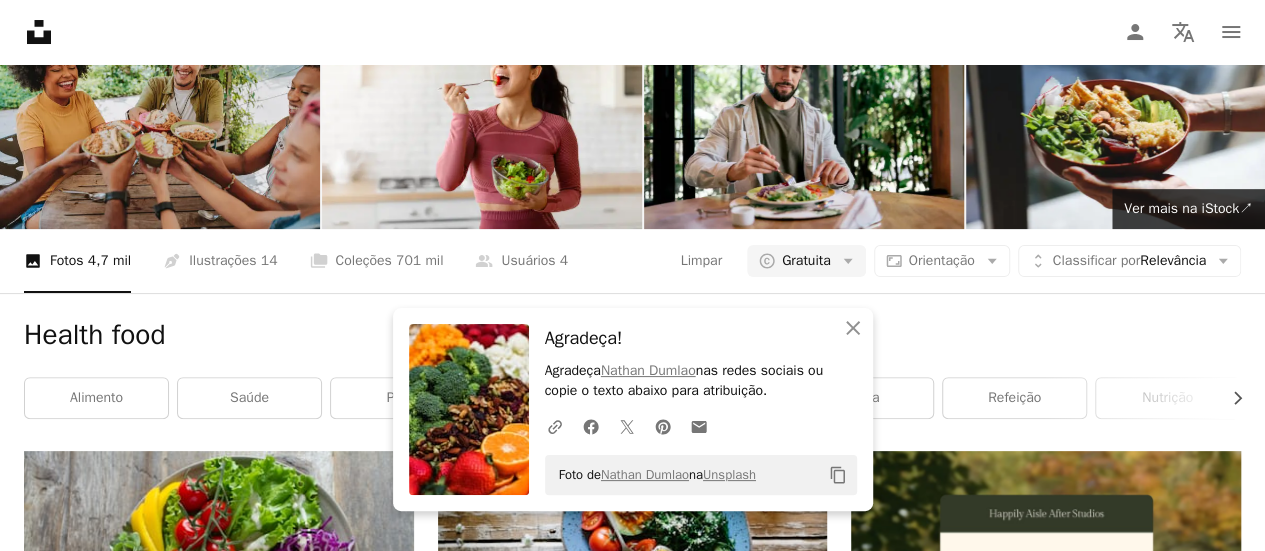 scroll, scrollTop: 3100, scrollLeft: 0, axis: vertical 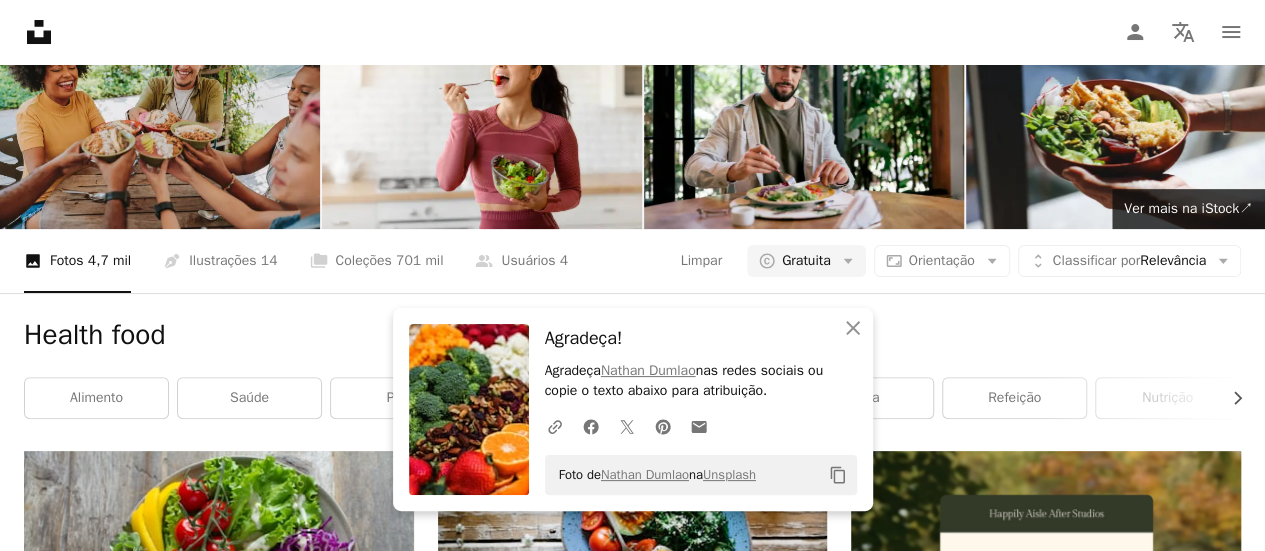 click on "A heart A plus sign [FIRST] [LAST] Arrow pointing down A heart A plus sign [FIRST] [LAST] Disponível para contratação A checkmark inside of a circle Arrow pointing down A heart A plus sign [FIRST] [LAST] Arrow pointing down A heart A plus sign [FIRST] [LAST] Disponível para contratação A checkmark inside of a circle Arrow pointing down A heart A plus sign [FIRST] [LAST] Disponível para contratação A checkmark inside of a circle Arrow pointing down A heart A plus sign [FIRST] [LAST] Arrow pointing down A heart A plus sign [FIRST] [LAST] Disponível para contratação A checkmark inside of a circle Arrow pointing down A heart A plus sign [FIRST] [LAST] Arrow pointing down A heart A plus sign [FIRST] [LAST] Disponível para contratação A checkmark inside of a circle Arrow pointing down A heart A plus sign [FIRST] [LAST] Arrow pointing down –– ––– –––  –– ––– –  ––– –––  ––––  –   – –– –––  – – ––– –– –– –––– –– Learn More Cala" at bounding box center [632, 3660] 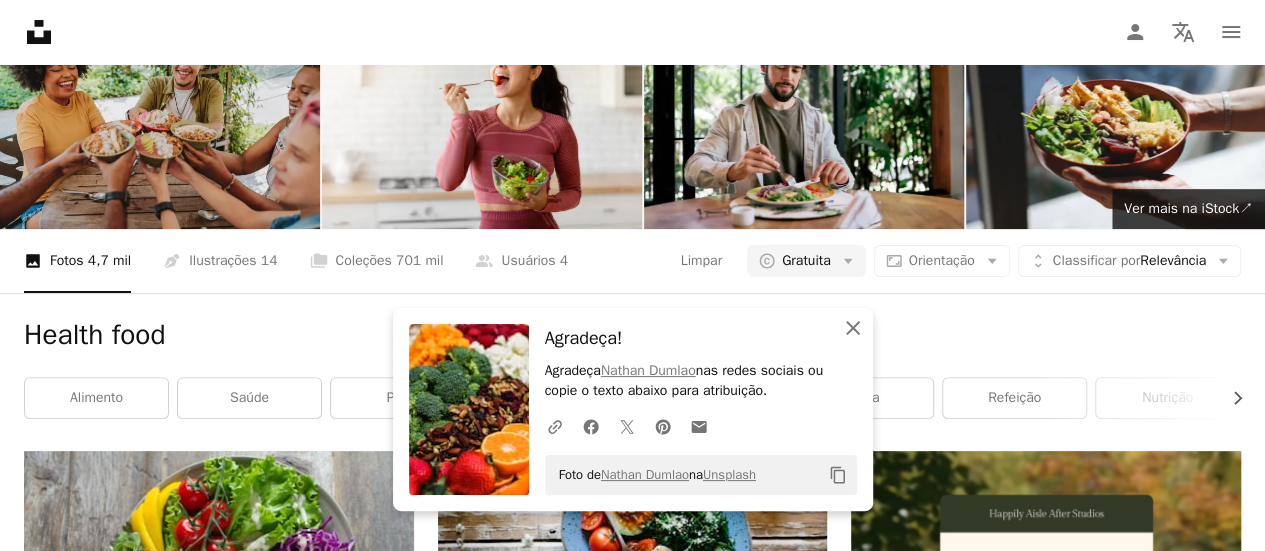 click on "An X shape" 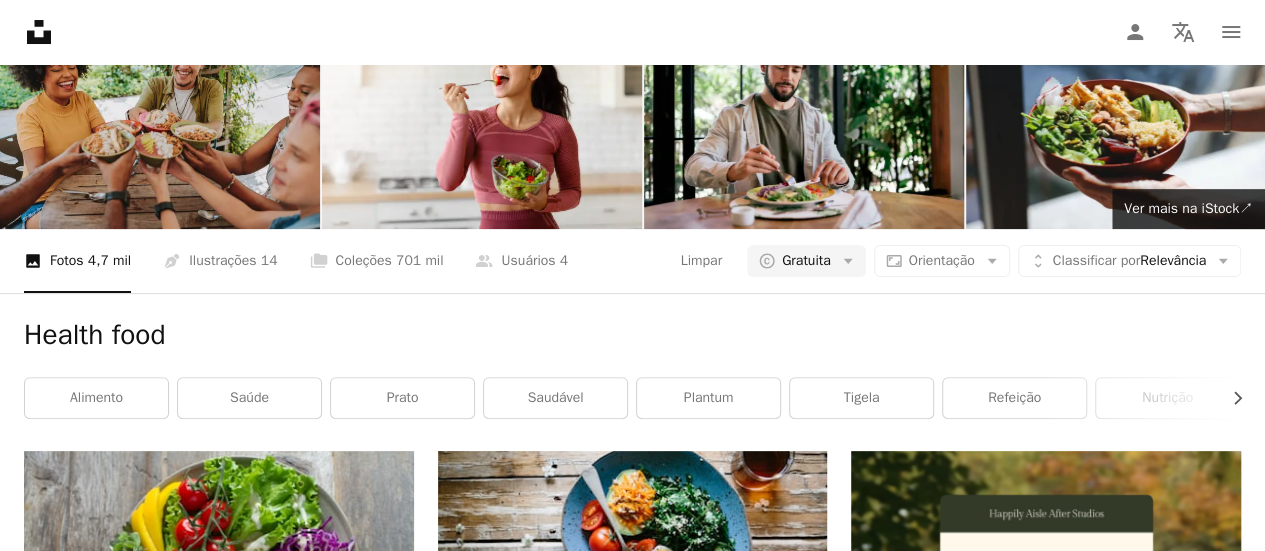 scroll, scrollTop: 5800, scrollLeft: 0, axis: vertical 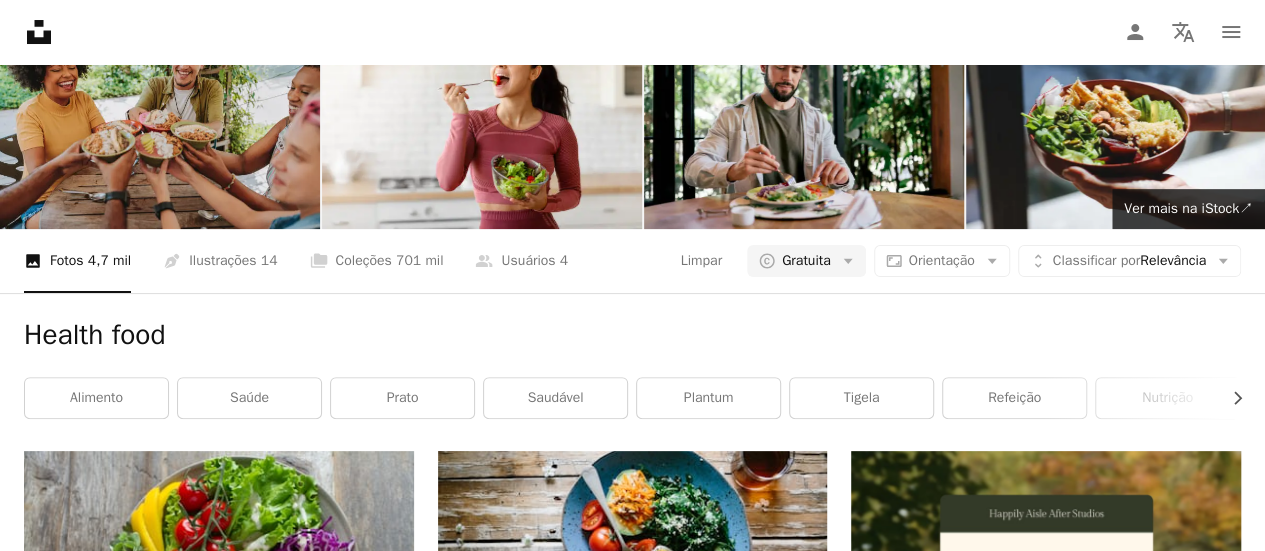 click at bounding box center (1046, 6066) 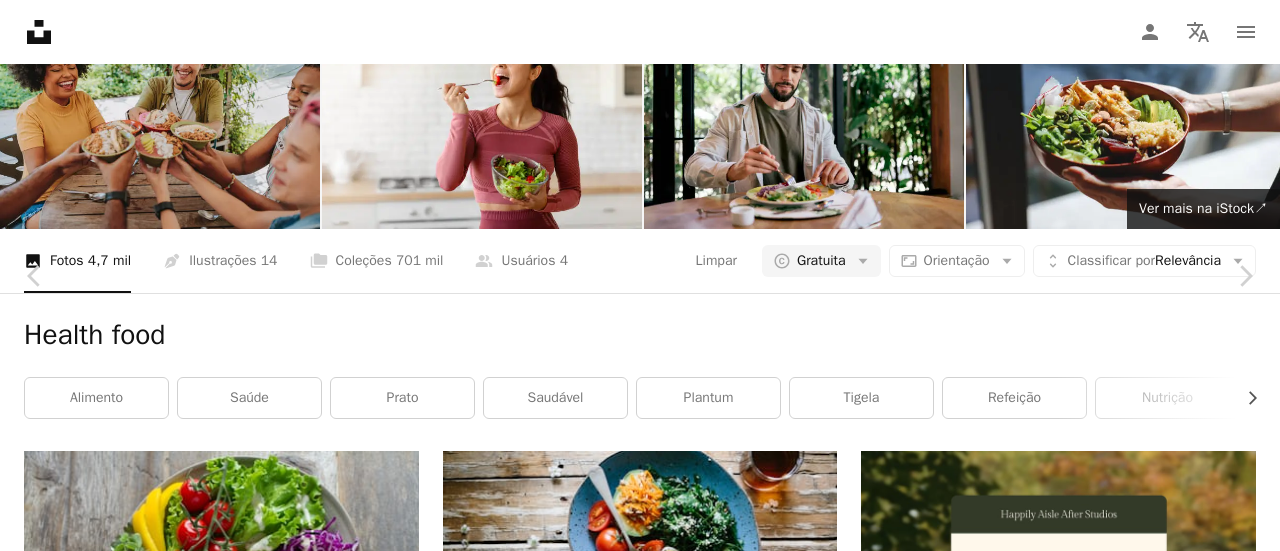 click on "Baixar gratuitamente" at bounding box center (1060, 7891) 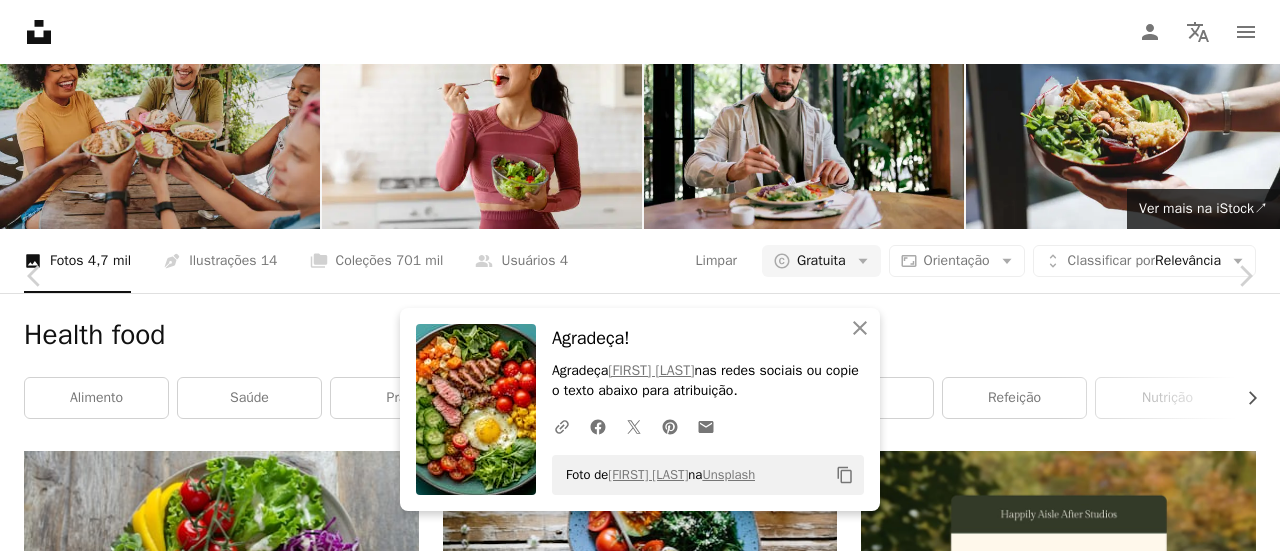 click on "An X shape" at bounding box center (20, 20) 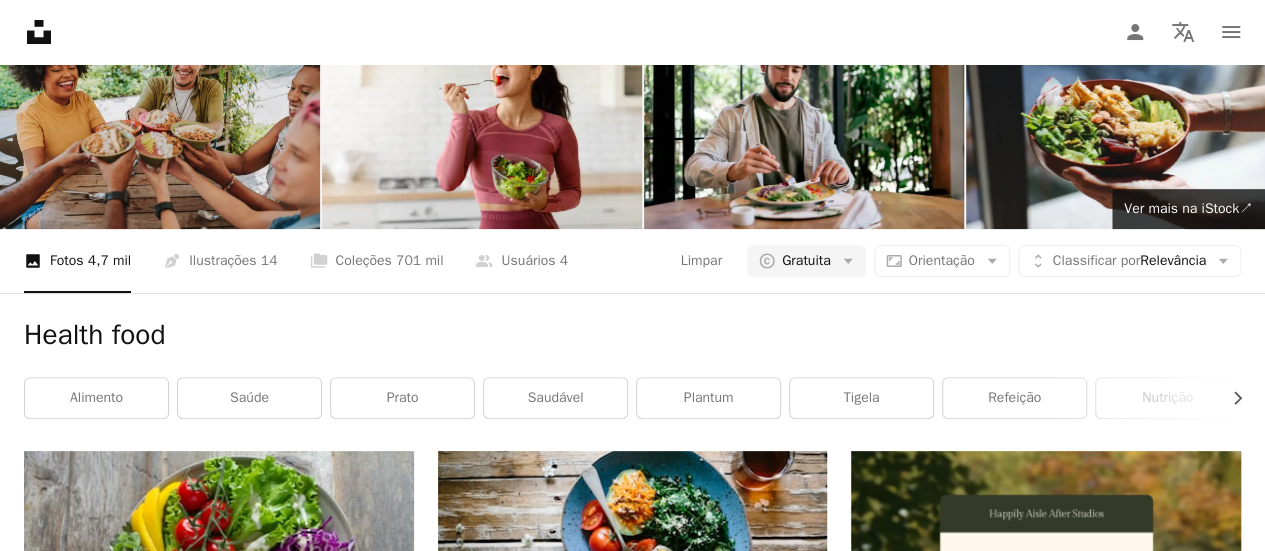 scroll, scrollTop: 0, scrollLeft: 0, axis: both 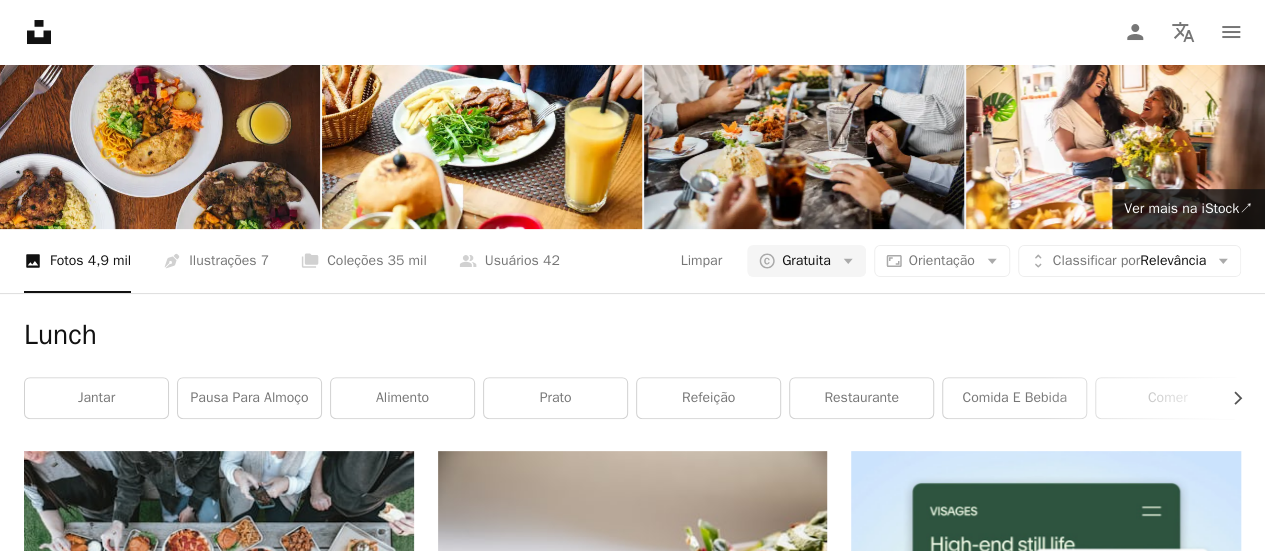 drag, startPoint x: 368, startPoint y: 69, endPoint x: 0, endPoint y: 64, distance: 368.03397 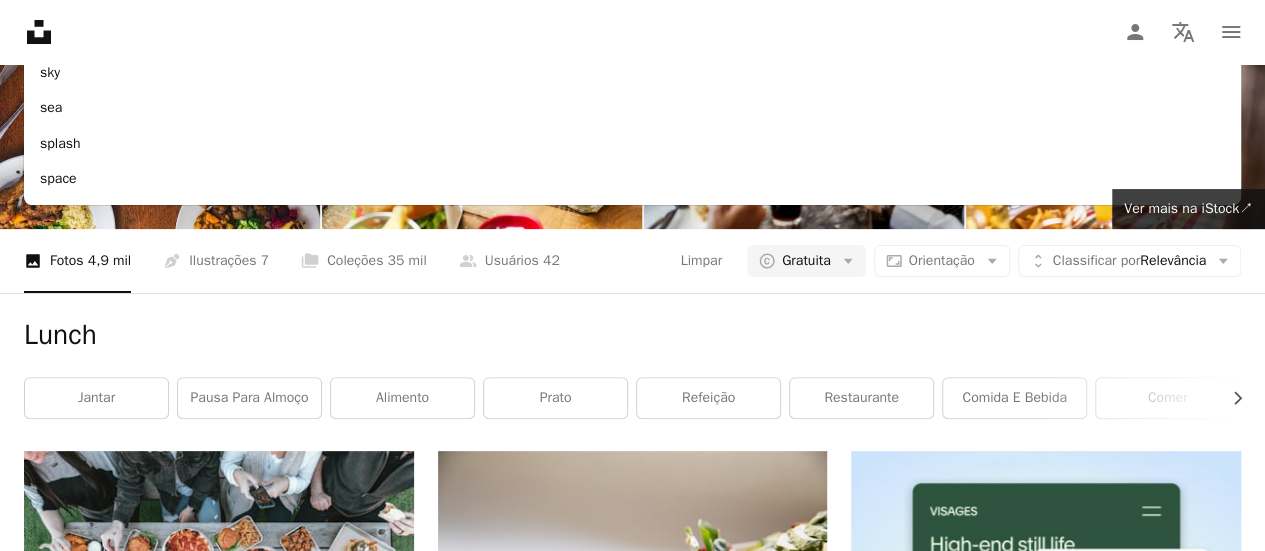 type on "*******" 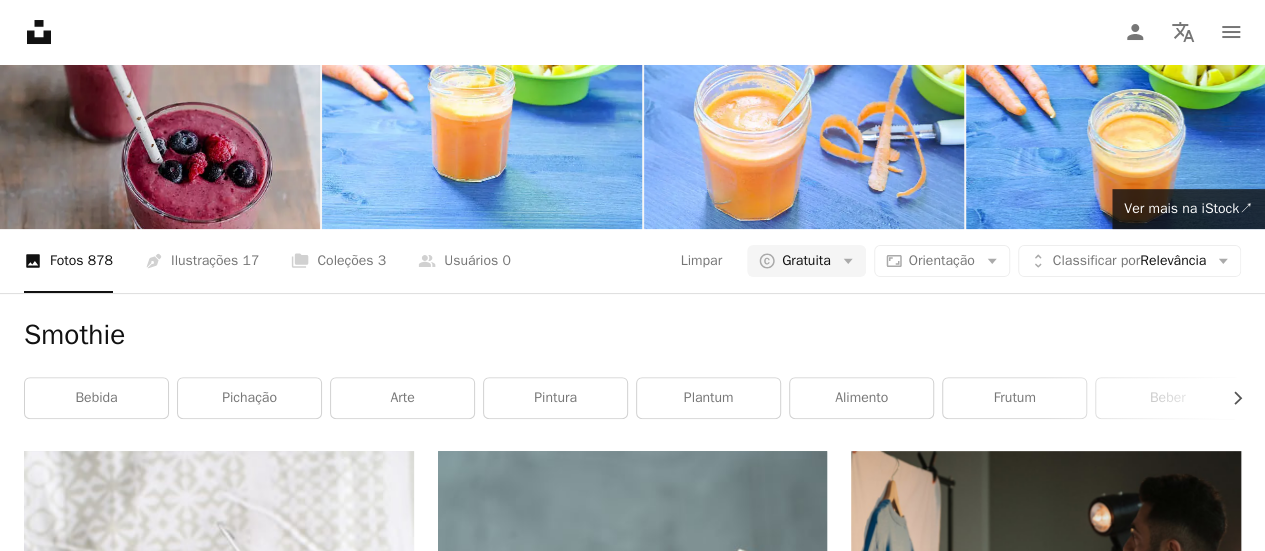 scroll, scrollTop: 1100, scrollLeft: 0, axis: vertical 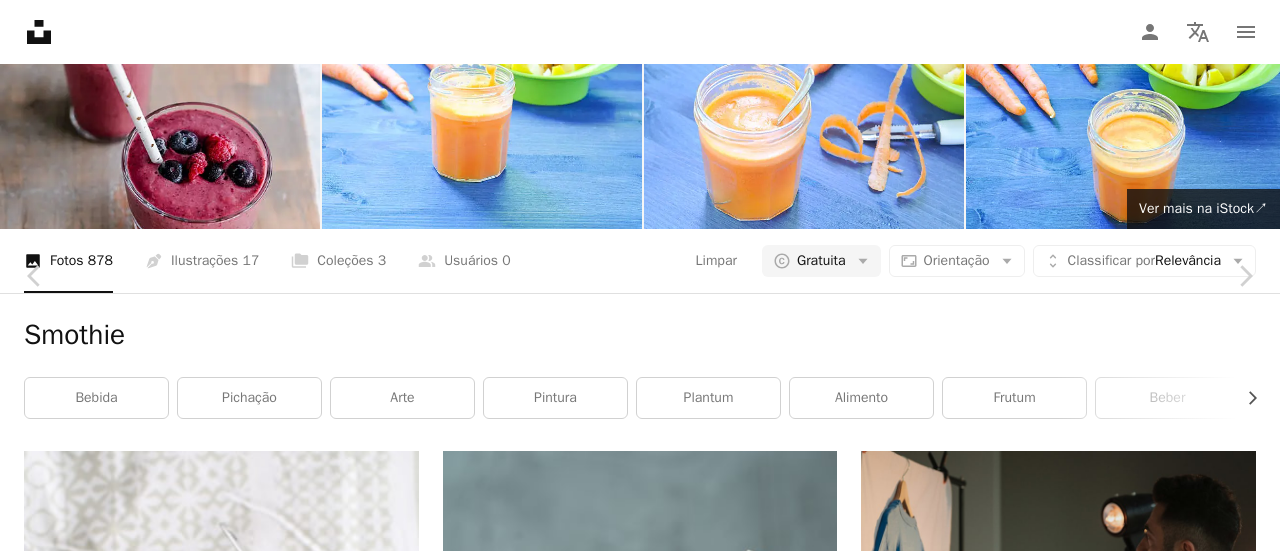 click on "An X shape" at bounding box center [20, 20] 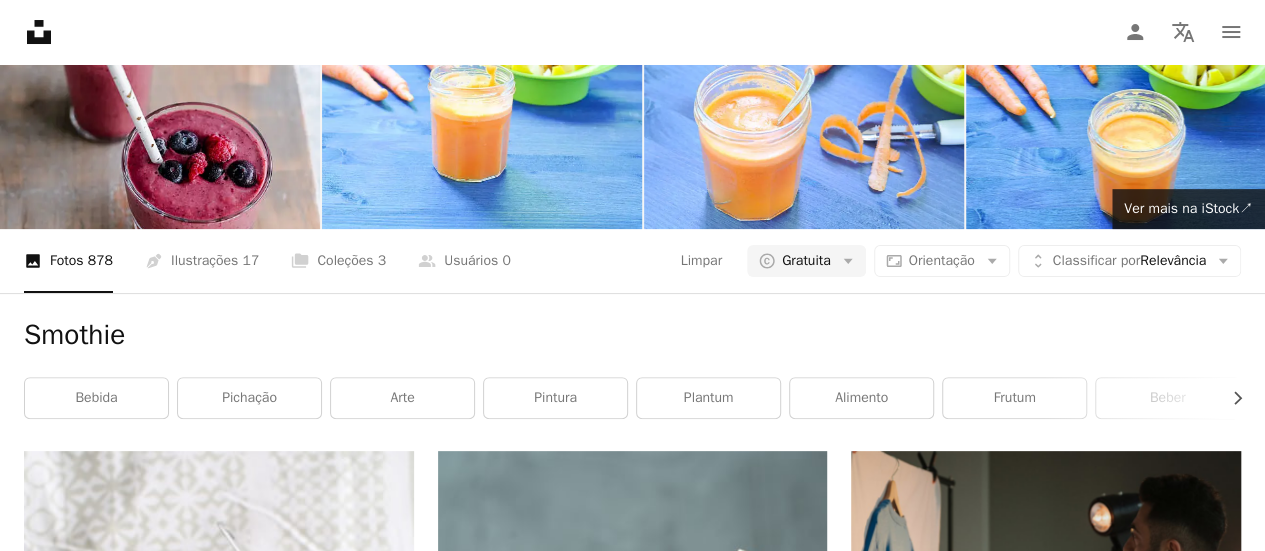 scroll, scrollTop: 0, scrollLeft: 0, axis: both 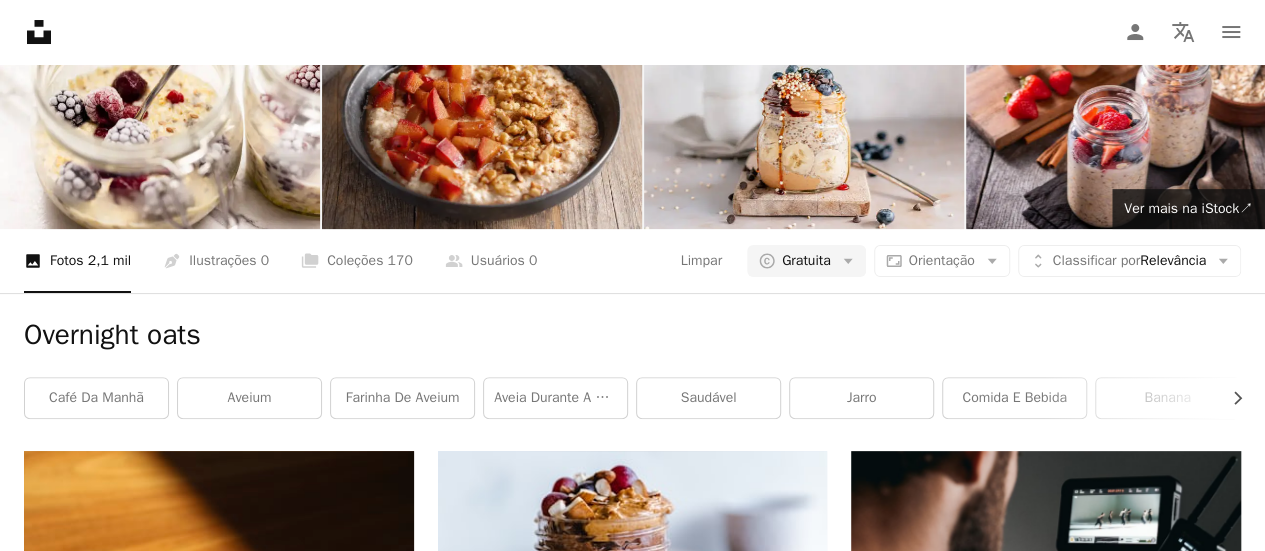click at bounding box center (1046, 2282) 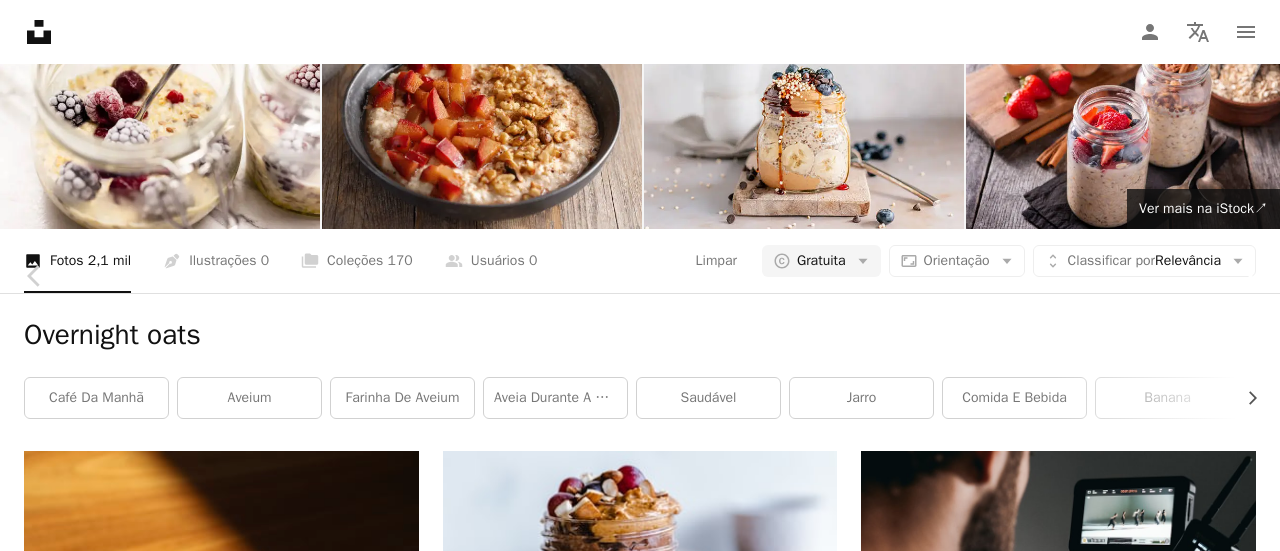 click on "Chevron right" at bounding box center [1245, 276] 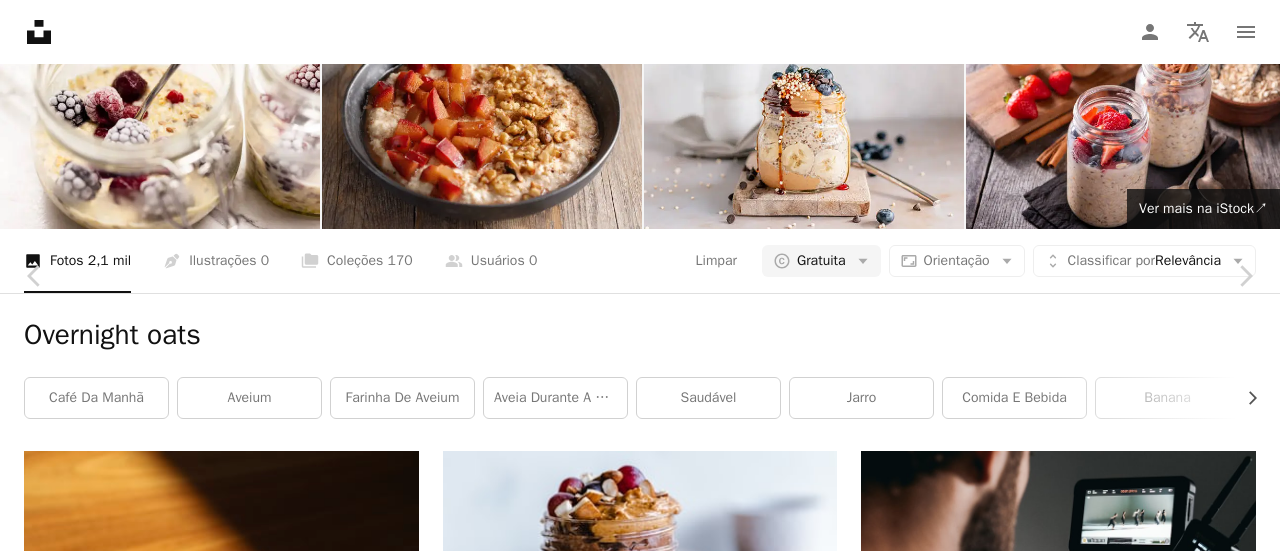 click on "An X shape" at bounding box center [20, 20] 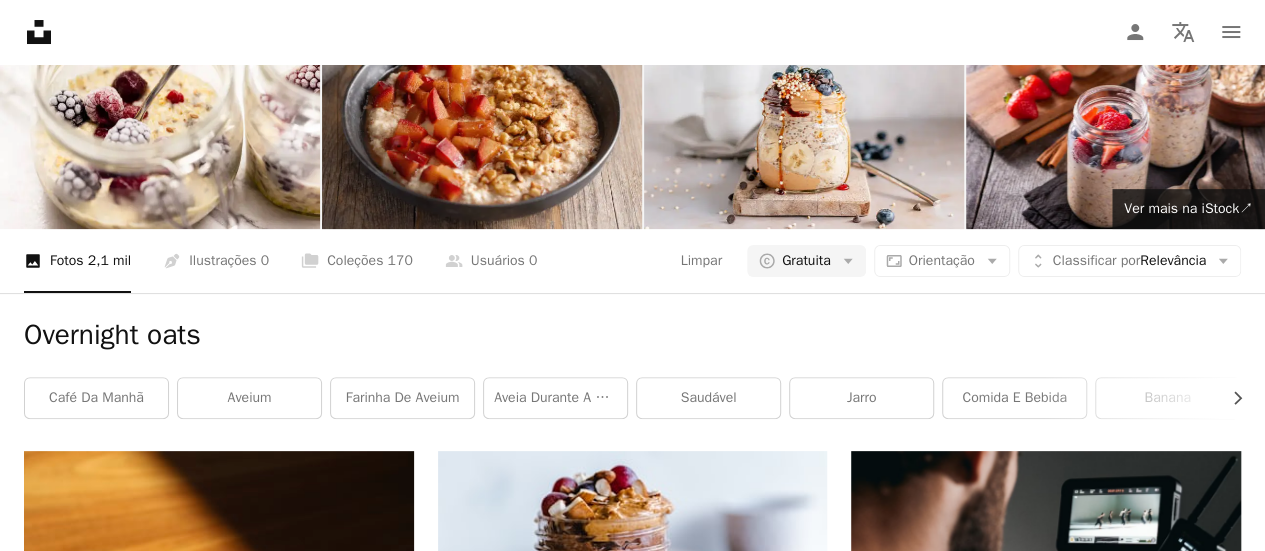 scroll, scrollTop: 3400, scrollLeft: 0, axis: vertical 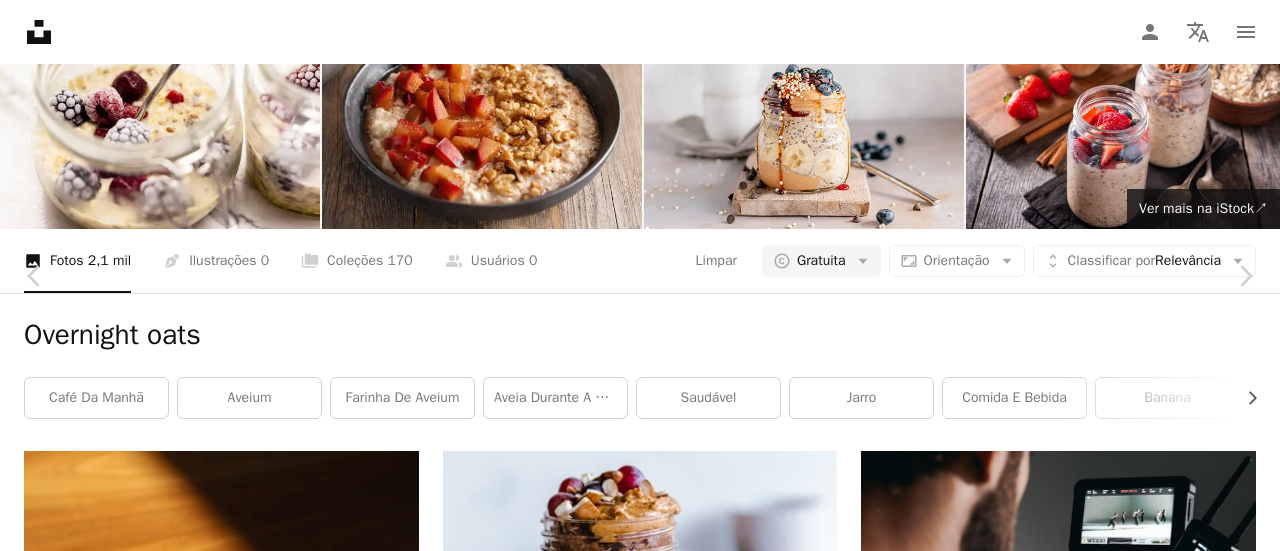 click on "Baixar gratuitamente" at bounding box center (1060, 5396) 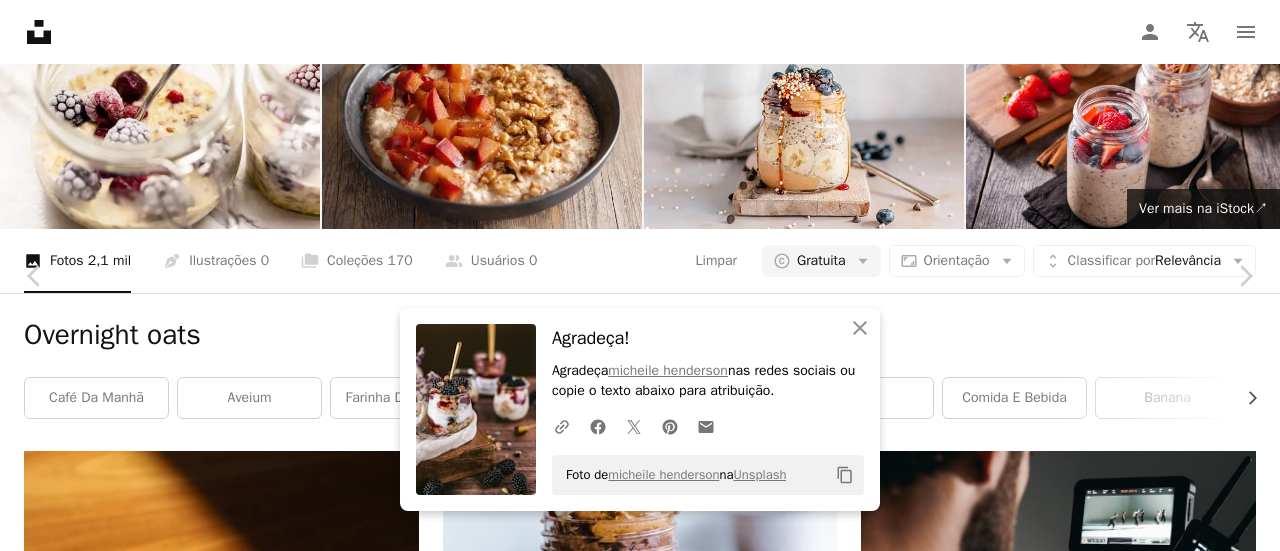 click on "An X shape" at bounding box center (20, 20) 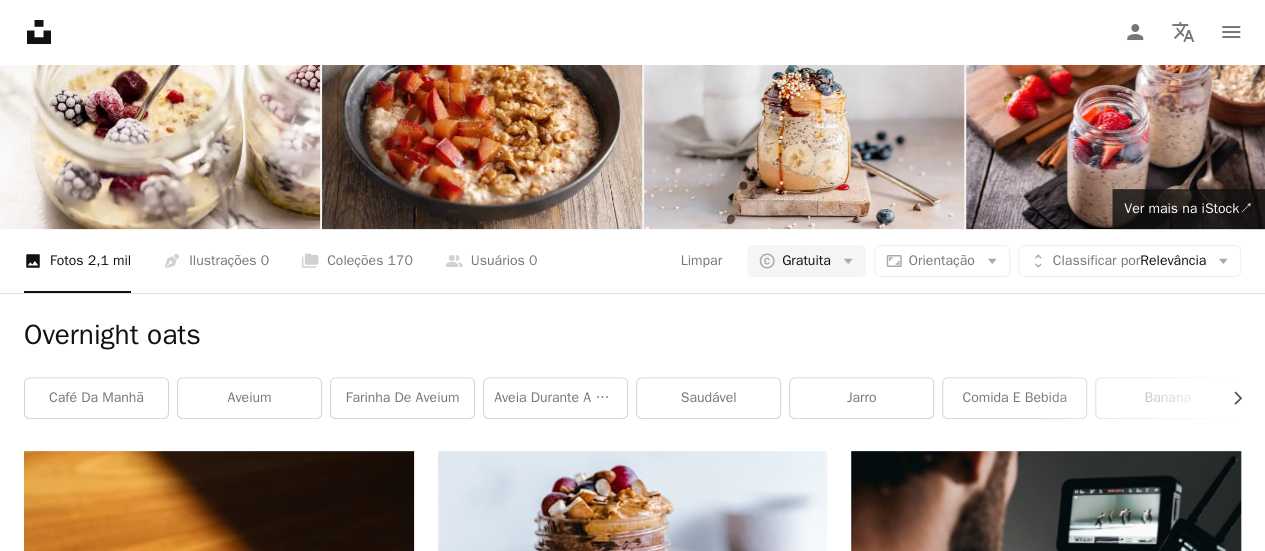 scroll, scrollTop: 0, scrollLeft: 0, axis: both 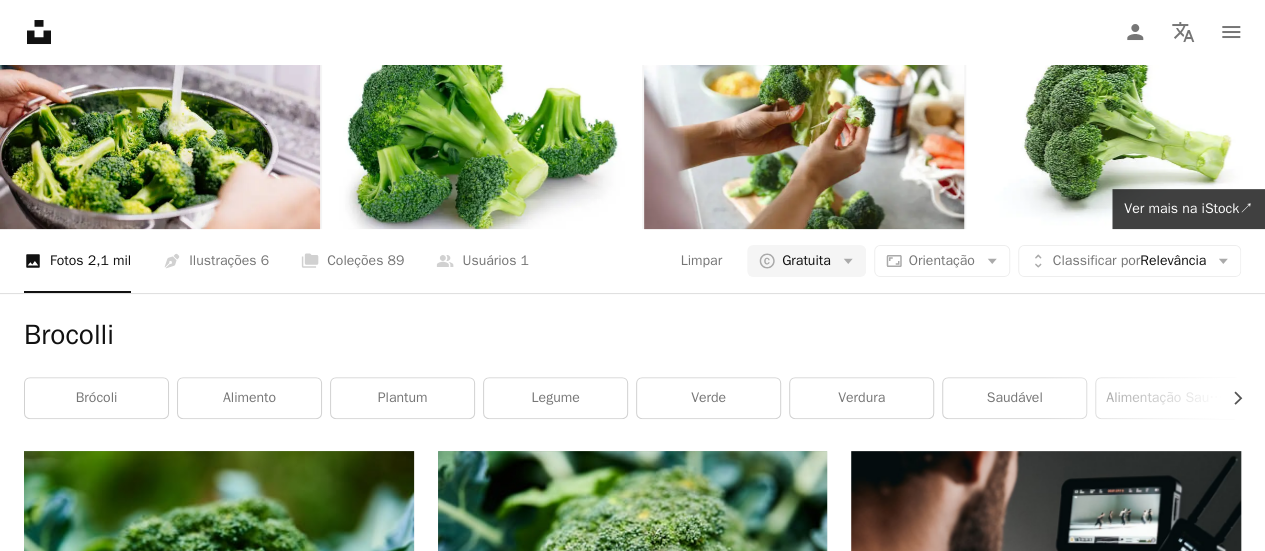 click 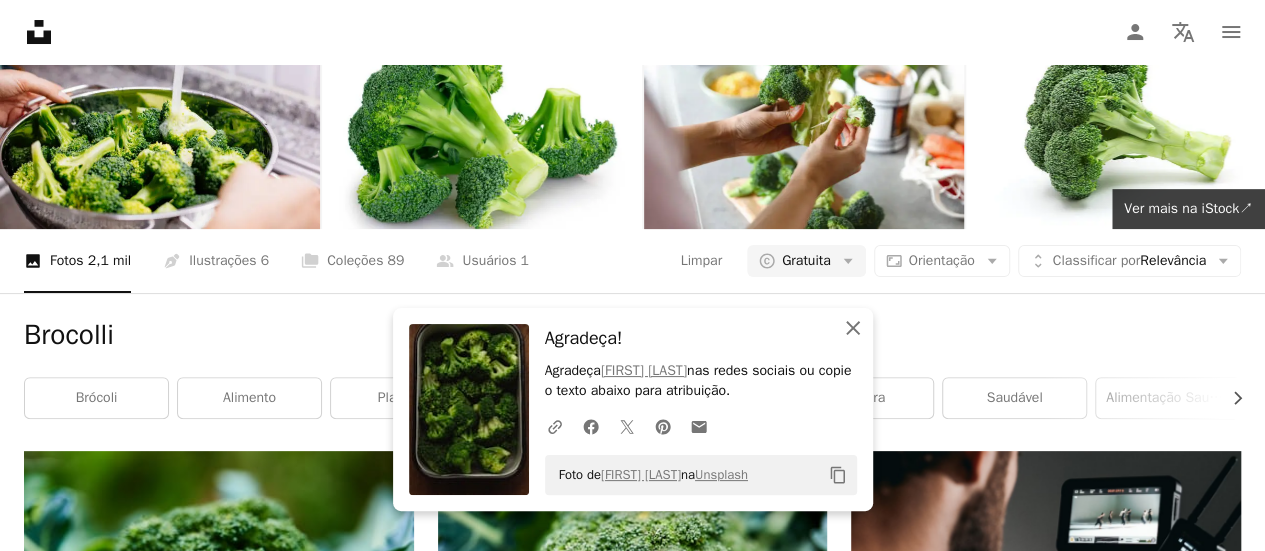 click 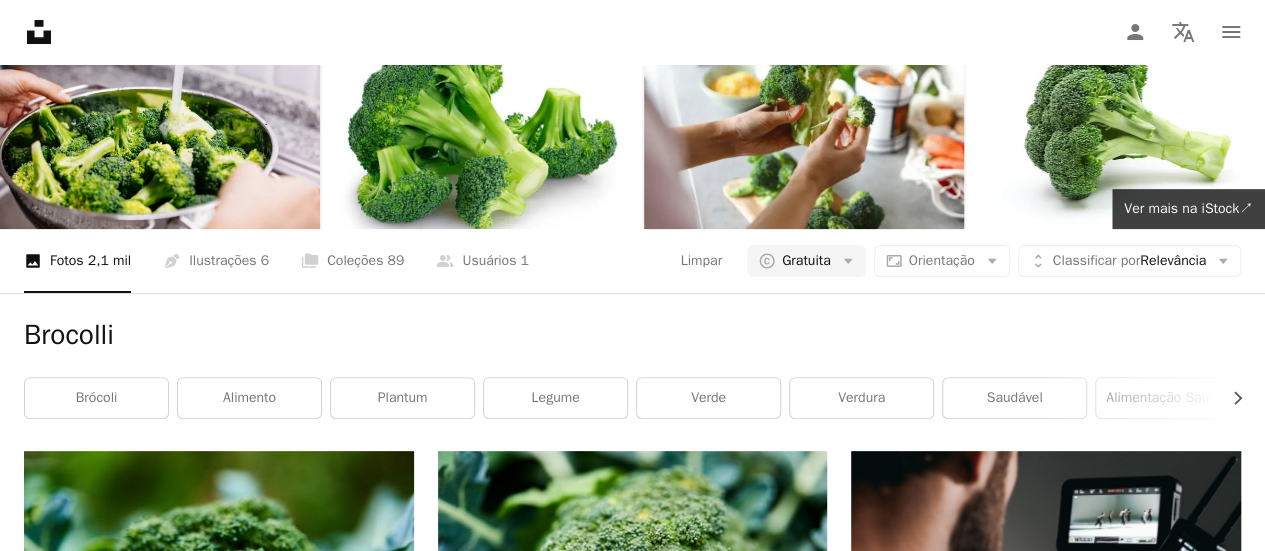 scroll, scrollTop: 0, scrollLeft: 0, axis: both 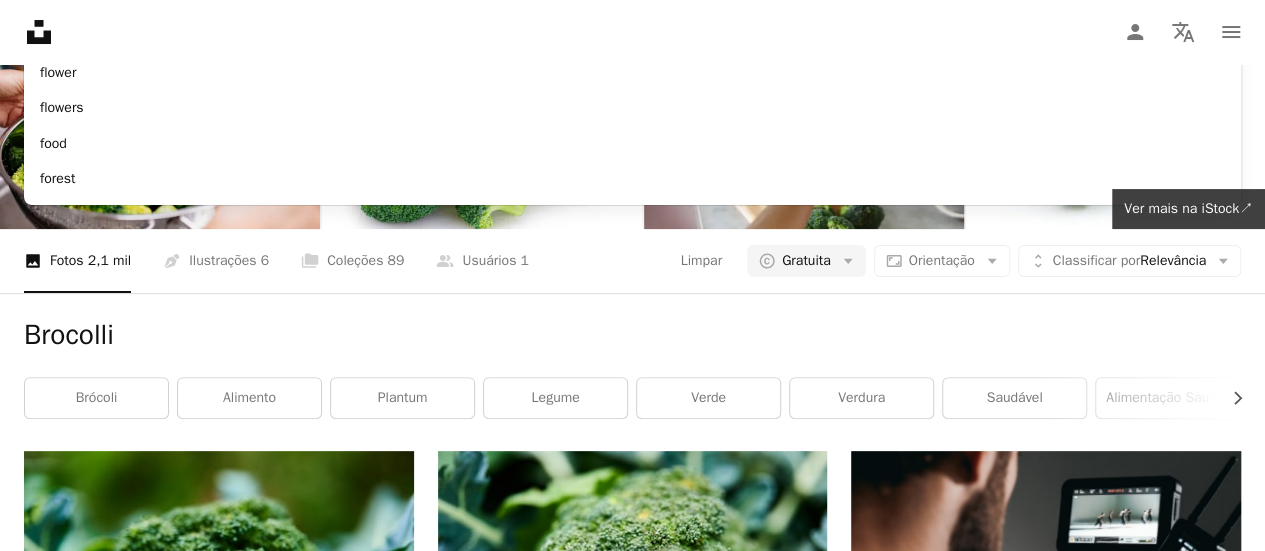 type on "*****" 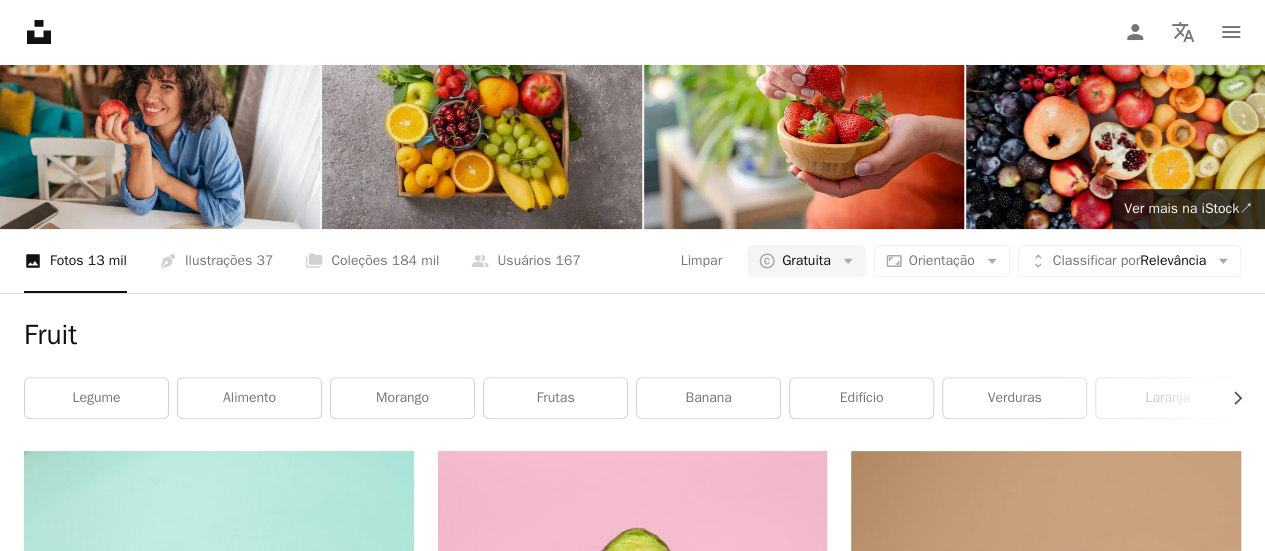 scroll, scrollTop: 2500, scrollLeft: 0, axis: vertical 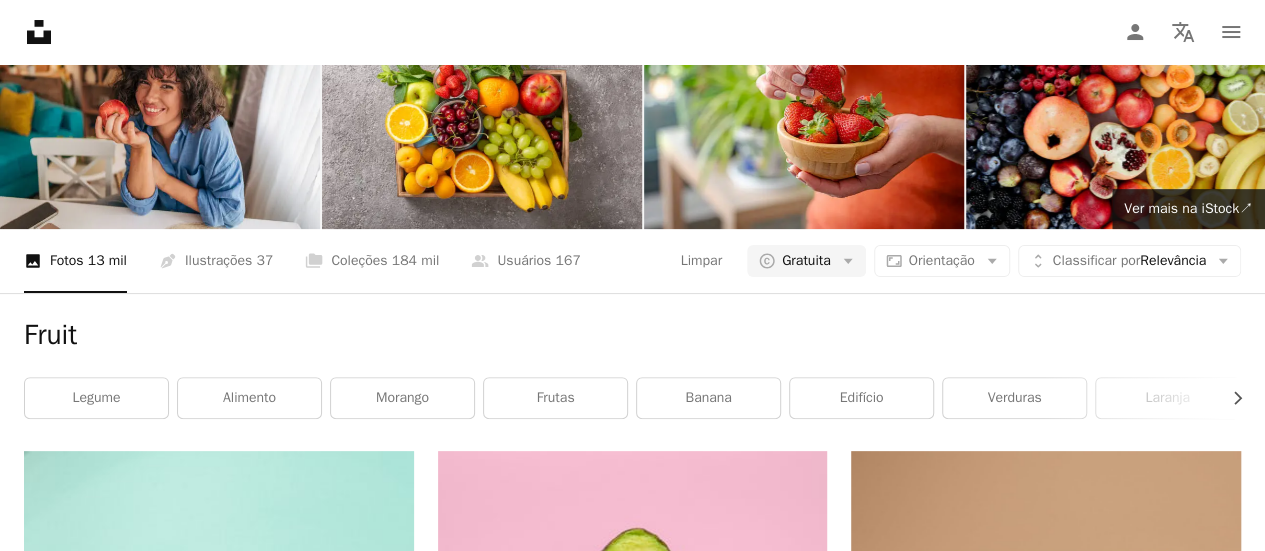 click at bounding box center [1046, 2580] 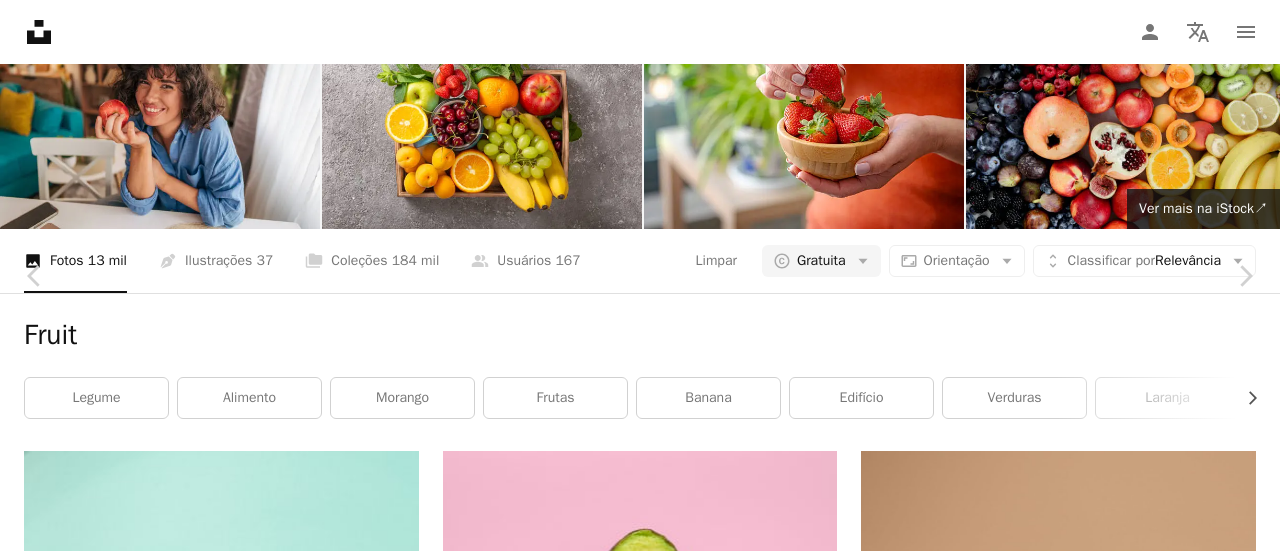 click on "Baixar gratuitamente" at bounding box center (1060, 5061) 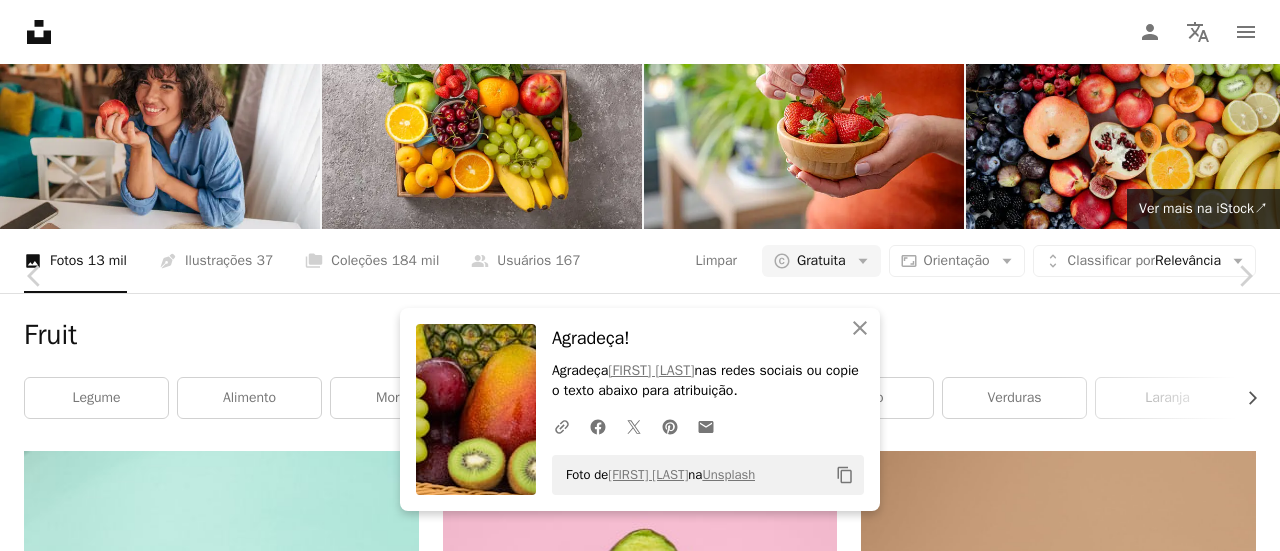 click on "An X shape" at bounding box center (20, 20) 